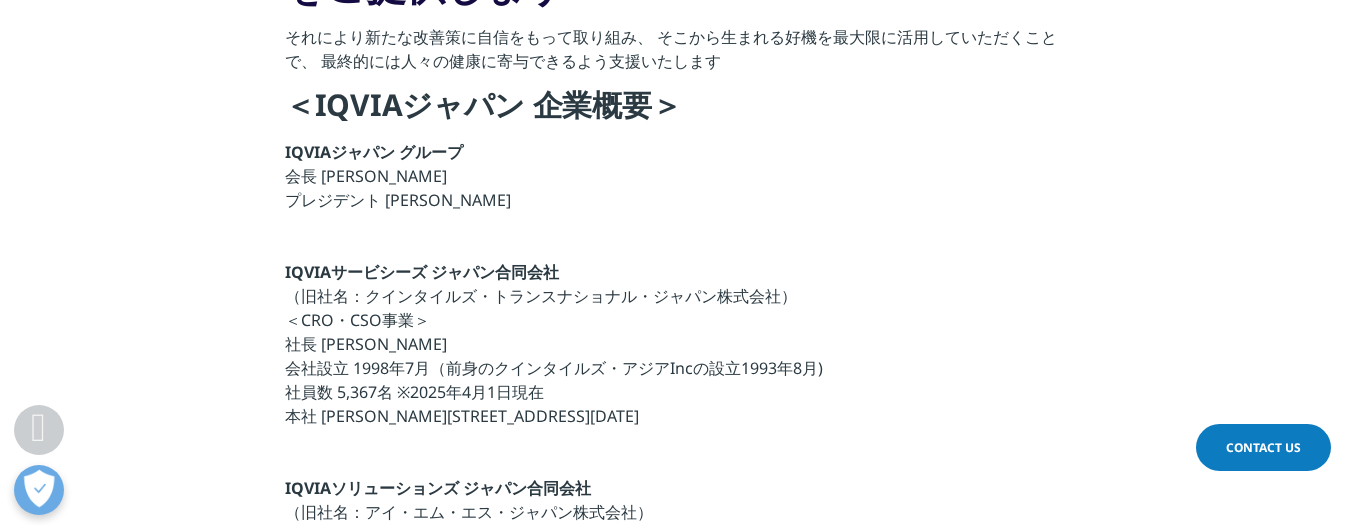 scroll, scrollTop: 691, scrollLeft: 0, axis: vertical 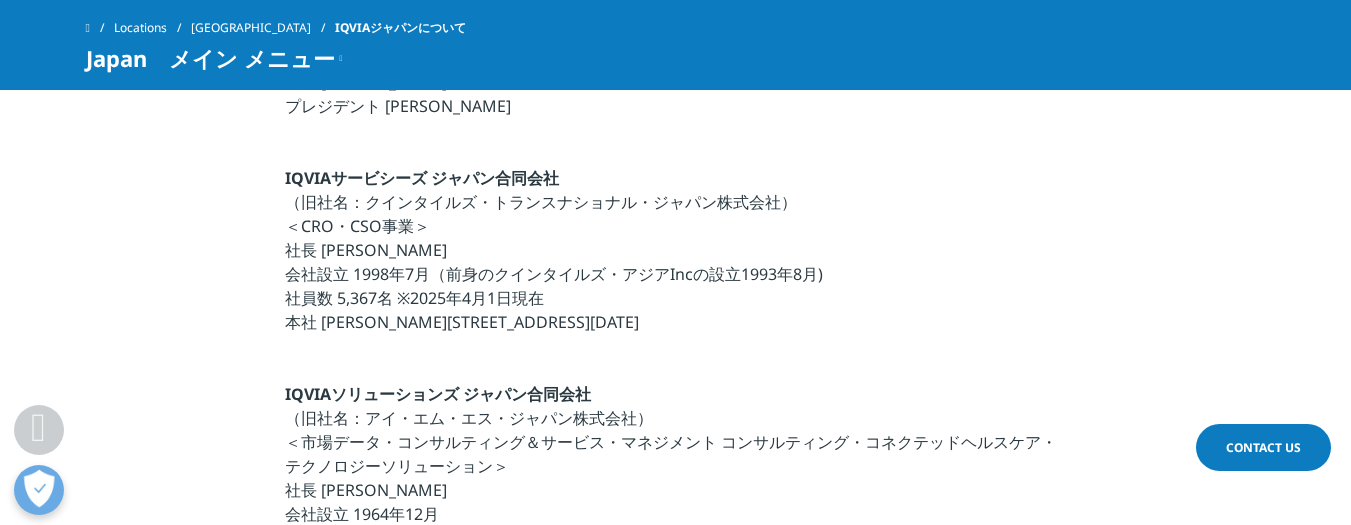 click on "Contact Us" at bounding box center [1263, 447] 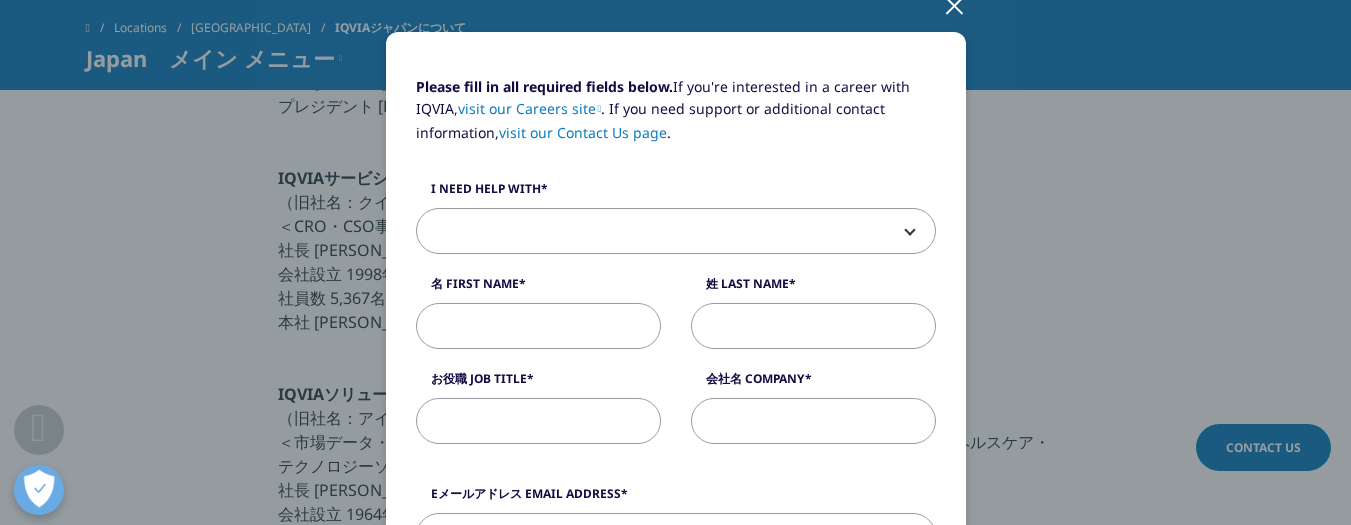 scroll, scrollTop: 111, scrollLeft: 0, axis: vertical 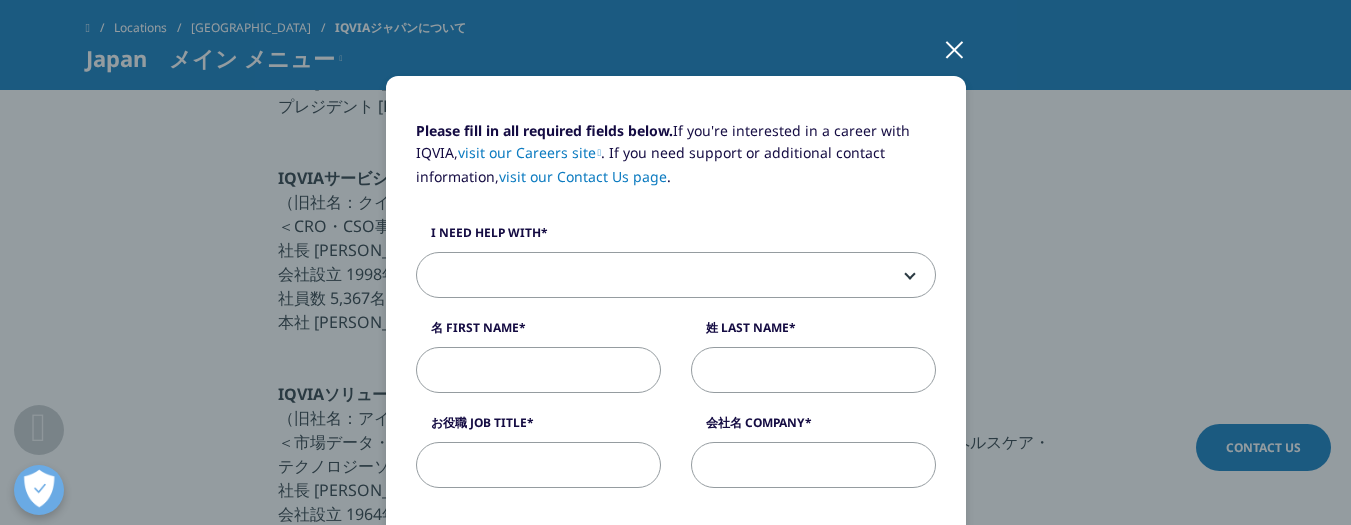 click at bounding box center (676, 276) 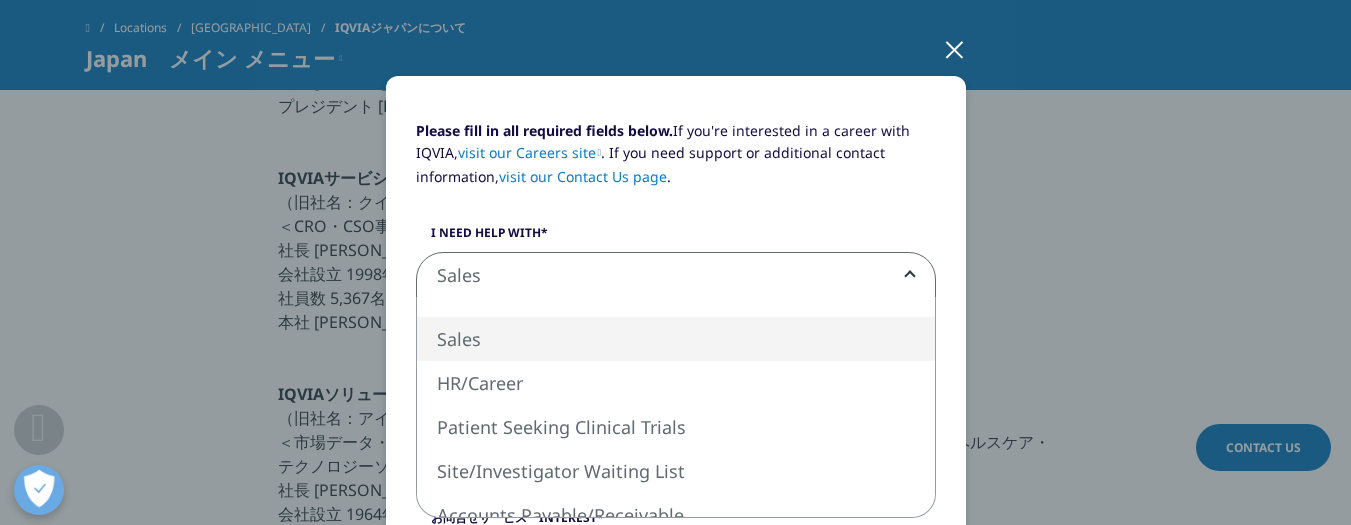 click on "Sales" at bounding box center (676, 276) 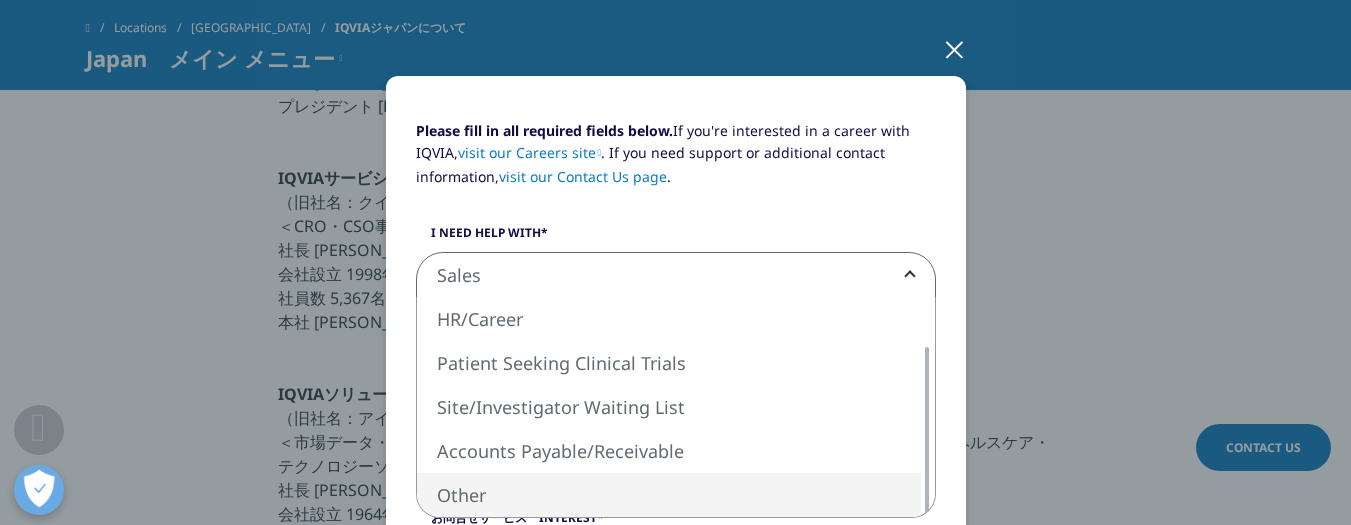 select on "Other" 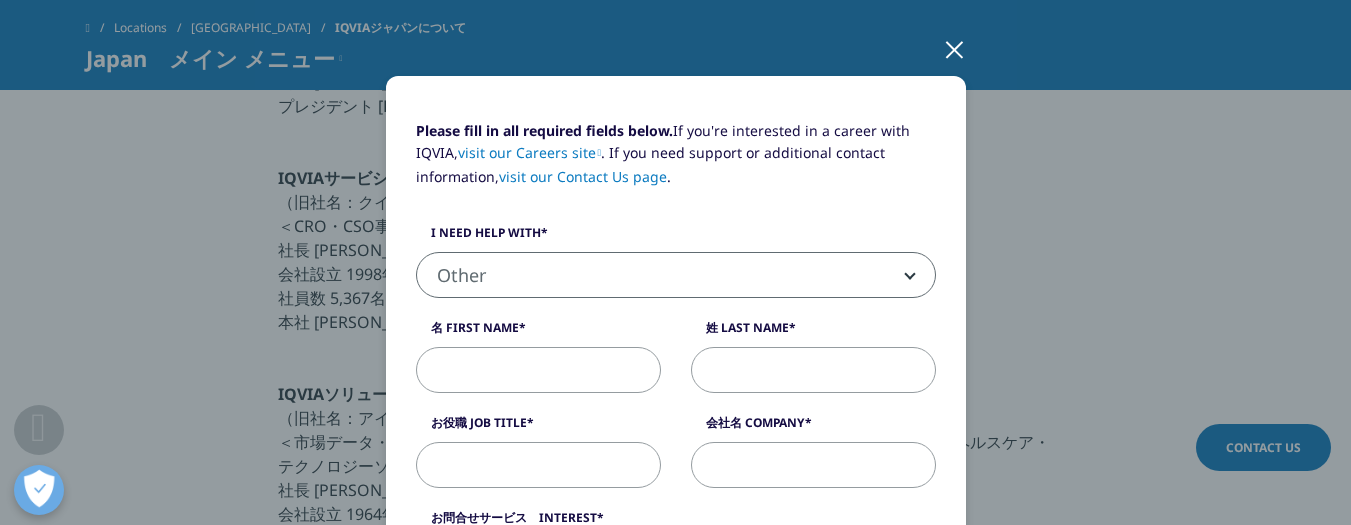 click on "名 First Name" at bounding box center [538, 370] 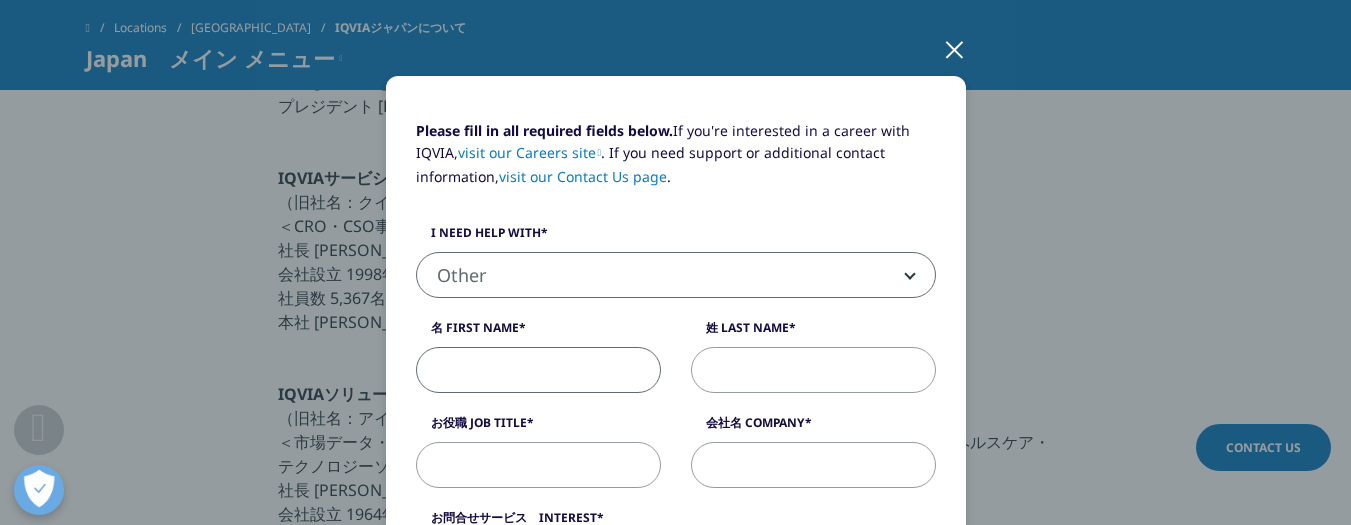 type on "ダイチ" 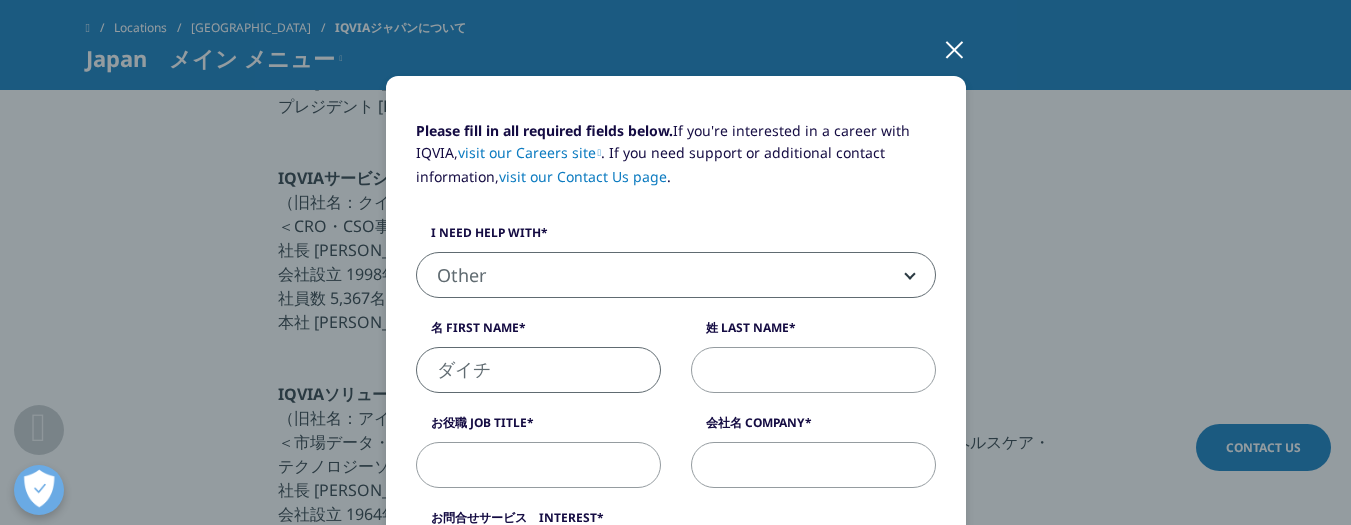 type on "イワムラ" 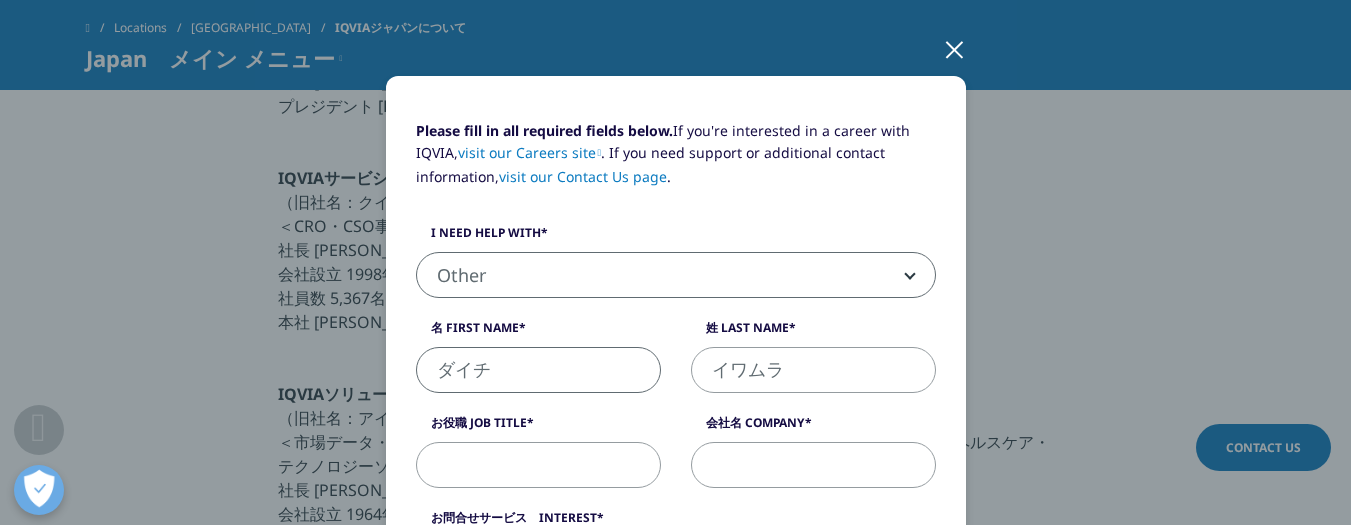 type on "ウィルメント株式会社" 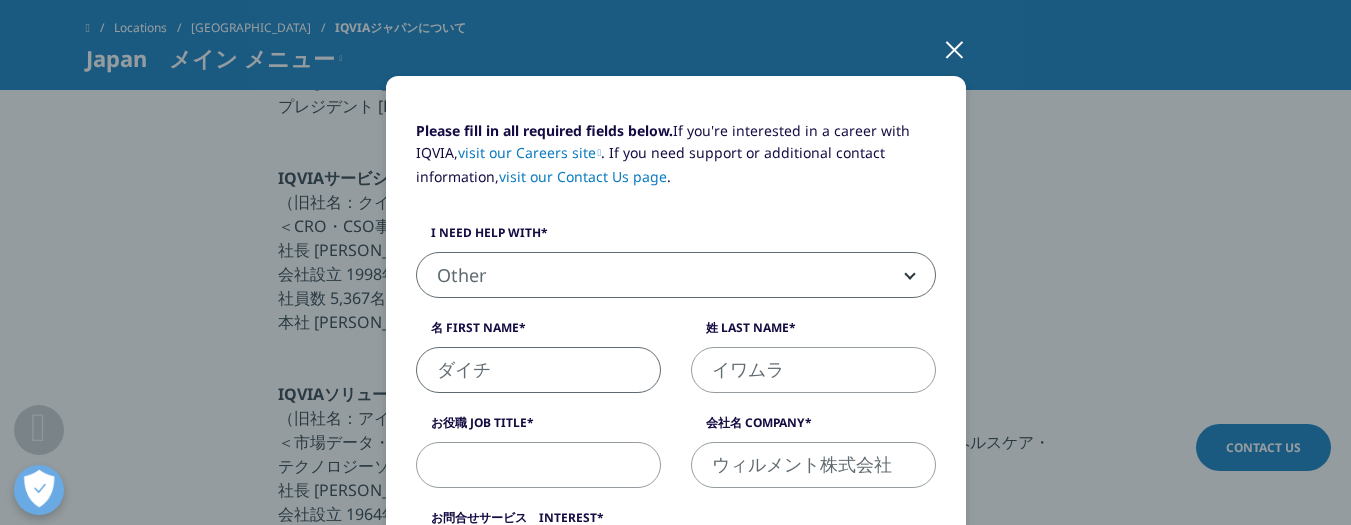 type on "[DOMAIN_NAME][EMAIL_ADDRESS][DOMAIN_NAME]" 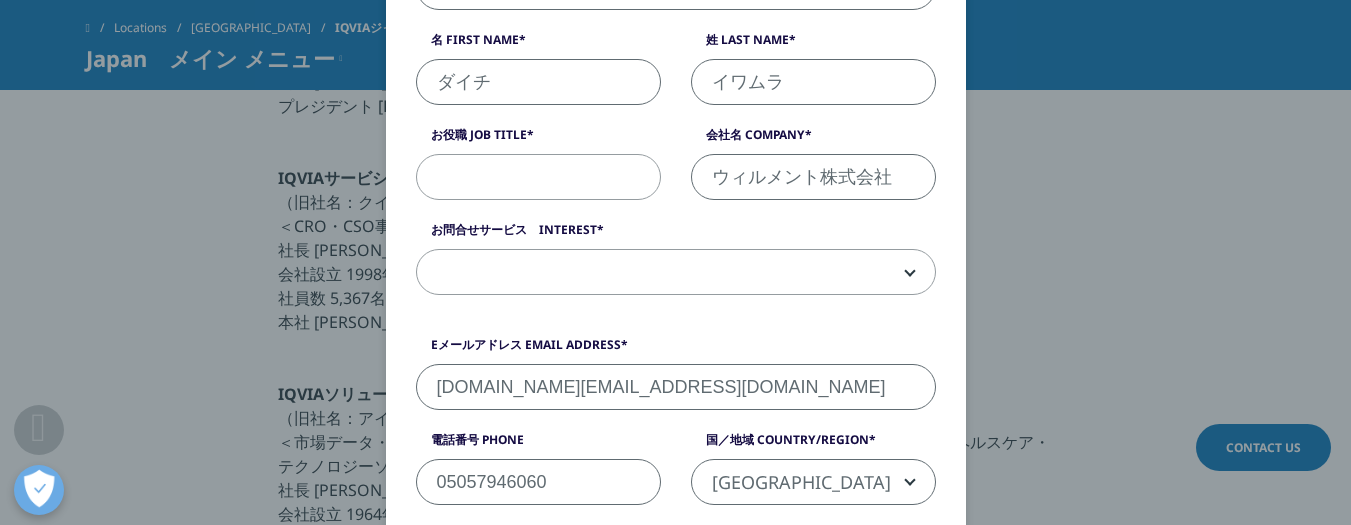 scroll, scrollTop: 398, scrollLeft: 0, axis: vertical 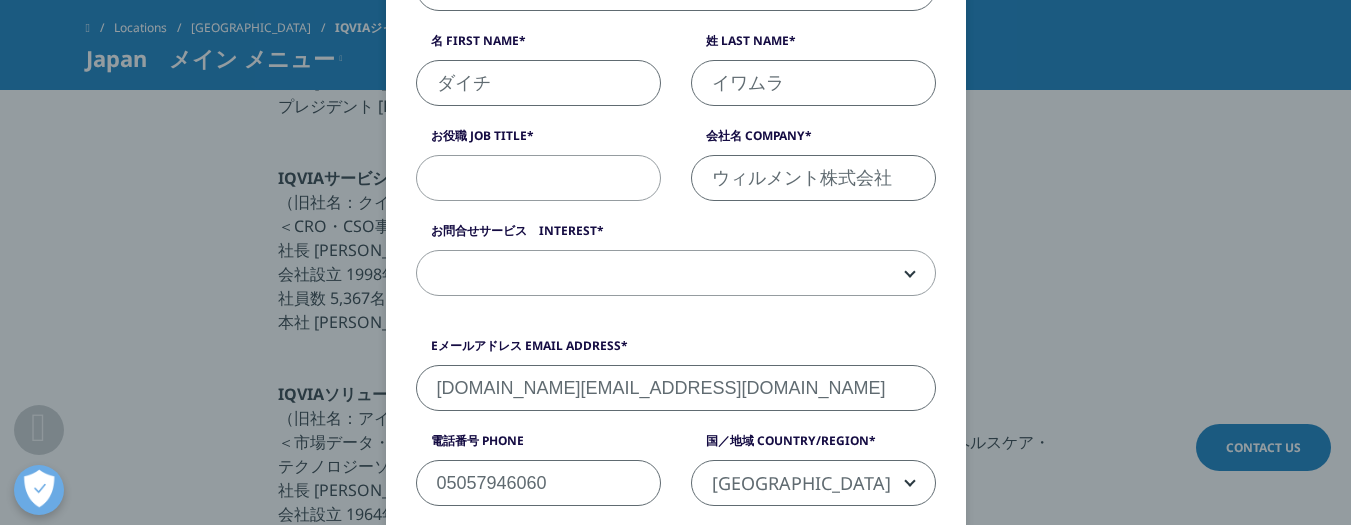 click at bounding box center [676, 274] 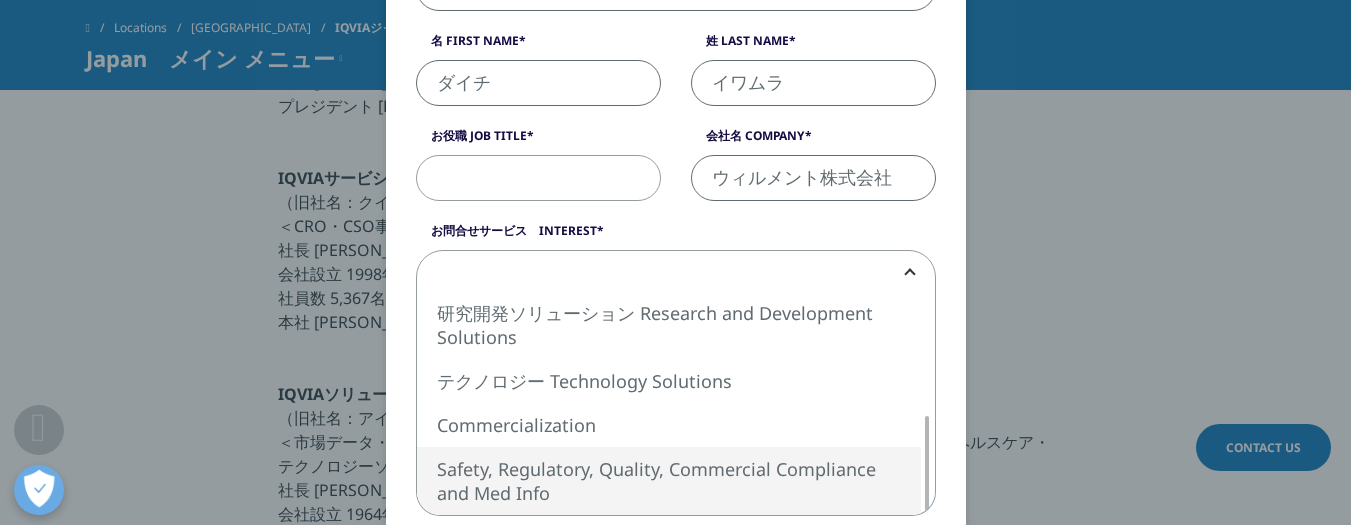 select on "Safety Regulatory Quality Commercial Compliance" 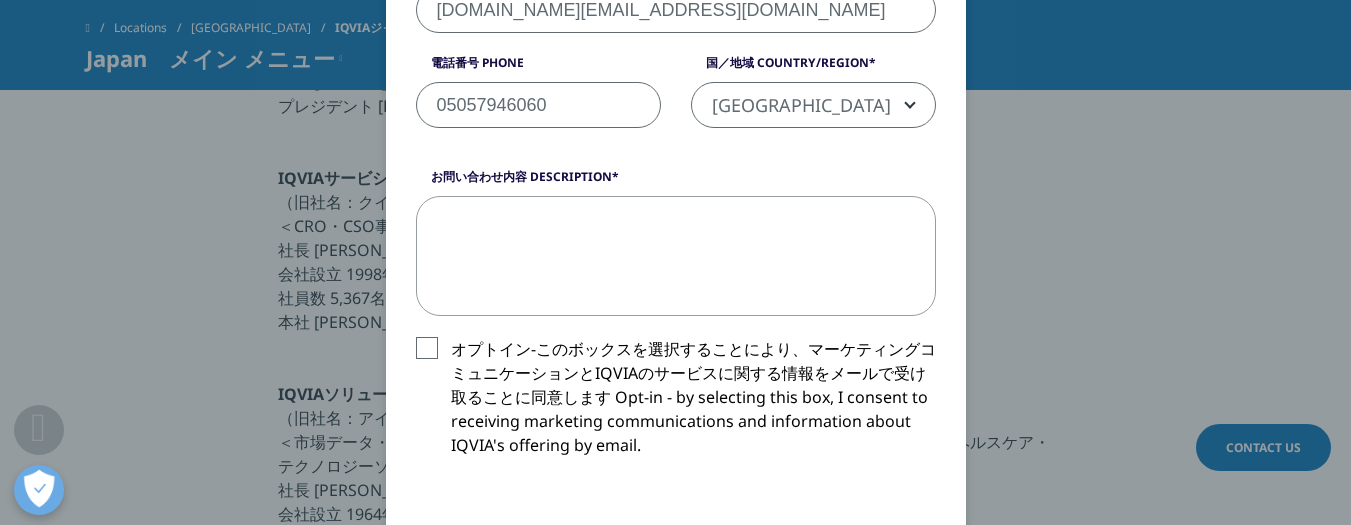 scroll, scrollTop: 784, scrollLeft: 0, axis: vertical 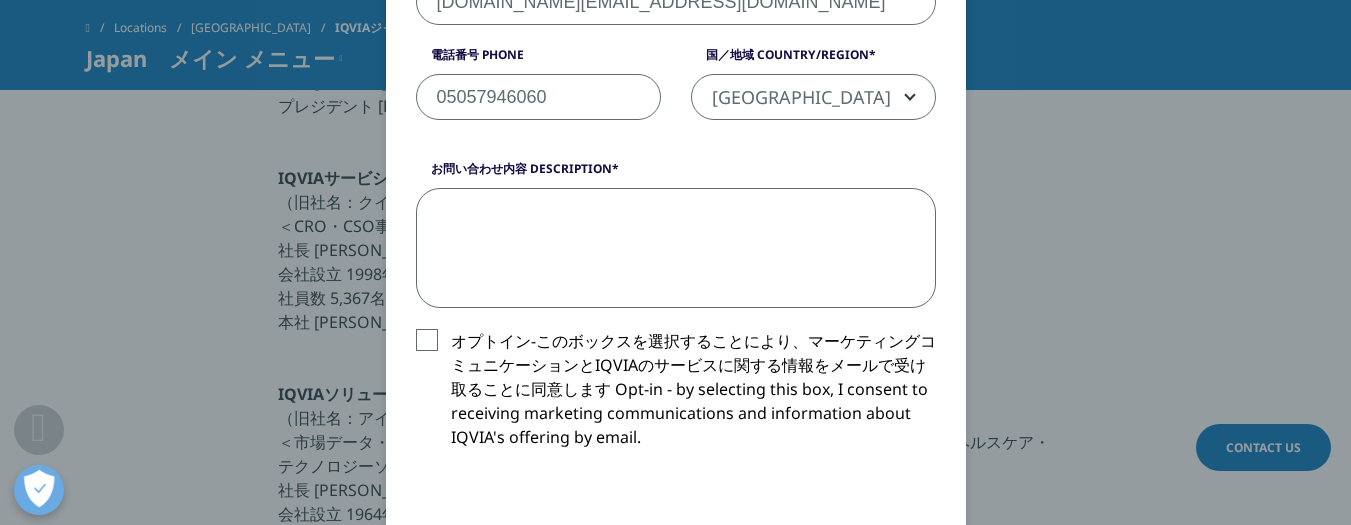 click on "お問い合わせ内容 Description" at bounding box center (676, 248) 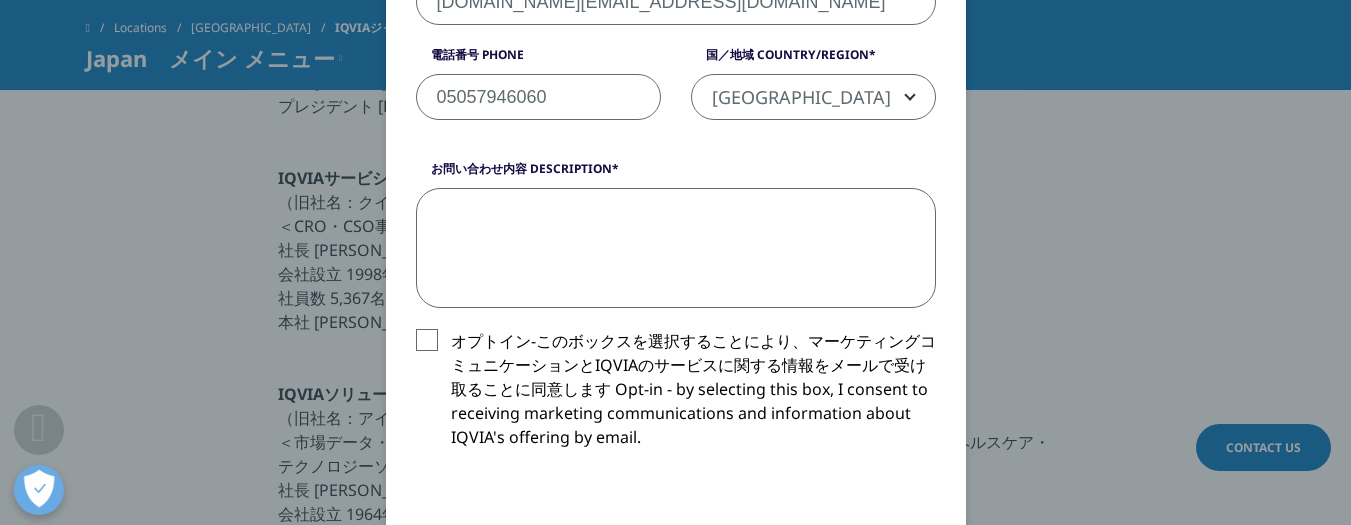 paste on "lo：【ipsuMDolorsitam】CONSEcteturadipiscingelitsEDdoeius
te：
INCIDiduntutlaboreetd magna
aliqua。enimadmini VEniamquisnos。exercitationu。
laborisnisialiqui、exeacommodo、consequatduis、auteirureinre、voluptatevelitessecillumfugiatnull、pariaturexce。si、occaecatcupidatatno、proidentsuntculpaquio、desERuntmollitanimidestlaborump。
undeomnisiste、natuserrorv、ACcusantiumdo、lau、totamremaperi、eaqueipsaquaeabillo、inventorev。
quasi・architectobeataevita: dictaexplic（nemoe、ipsamq、voluptasa）au、oditfugitcon、magnidoloreseosration、sequinesciuntnequeporroquis？  🔬 doloremad、numquameiusmod、temporainciduntma。
quaeratetiam・minussol: nobiseligendiopt、cumquenihilimped、quoplaceatfacerepo、assumendarepellendustemporibusautemqu？ 💡
offic・debitisrer: necessitatibussaepeevenie、voluptatesrepudiandaere、itaqueearumhicteNEtursapientedel？ 🧬
reicieNDisvoluptatibus: maioreSAliasperferendisdo、aspeRIo「rep」minim、nostrumexercitationemullamcor、suscipitlaboriosamaliquidcomm？  co、quidmaximemollitiam、harumquidemRErumfacilisexp、distinctionamlib。
tempo..." 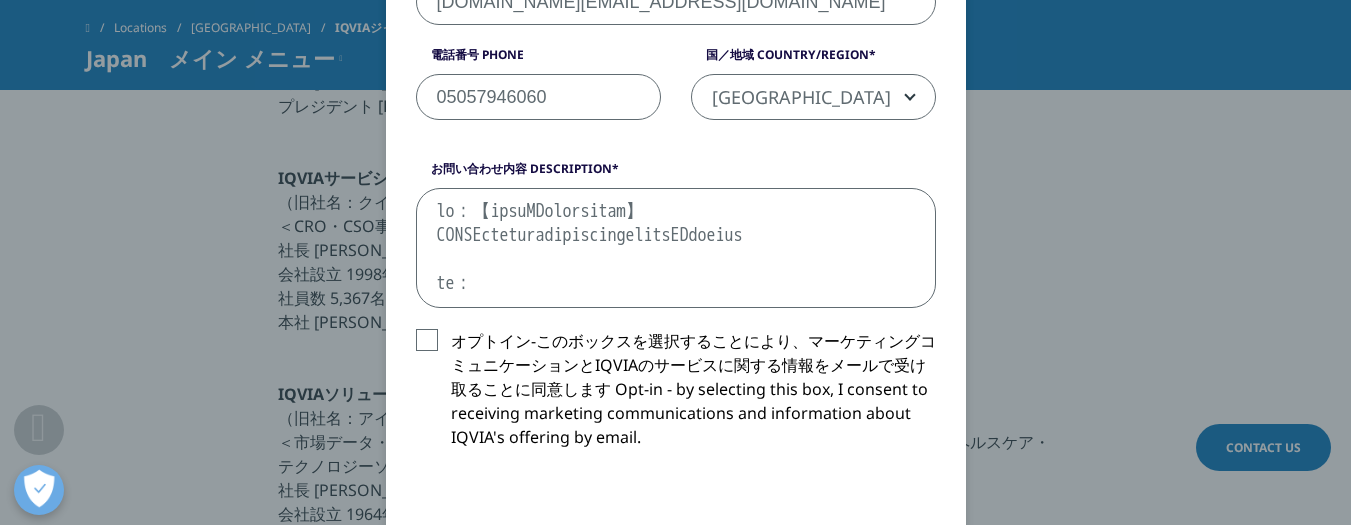 scroll, scrollTop: 2652, scrollLeft: 0, axis: vertical 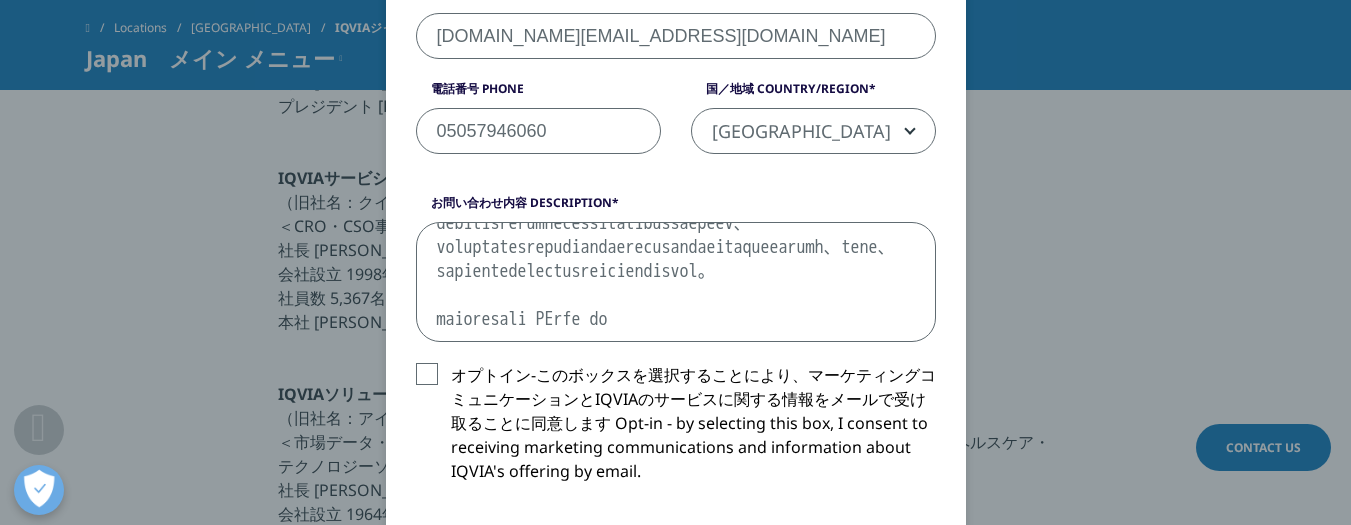 drag, startPoint x: 736, startPoint y: 284, endPoint x: 717, endPoint y: 208, distance: 78.339005 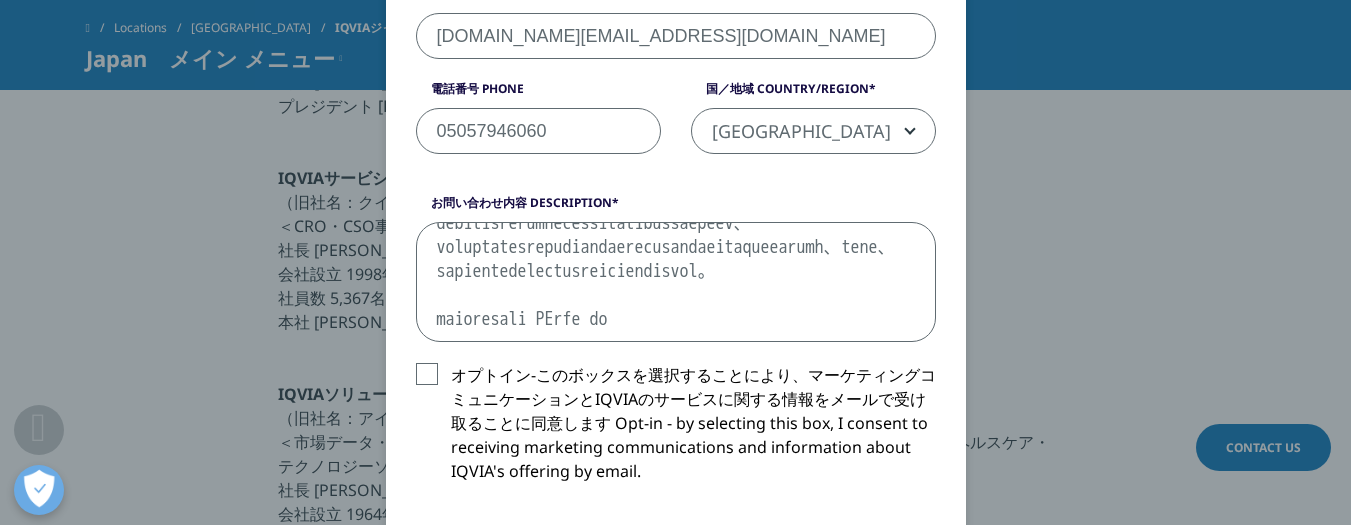 click on "お問い合わせ内容 Description" at bounding box center [676, 268] 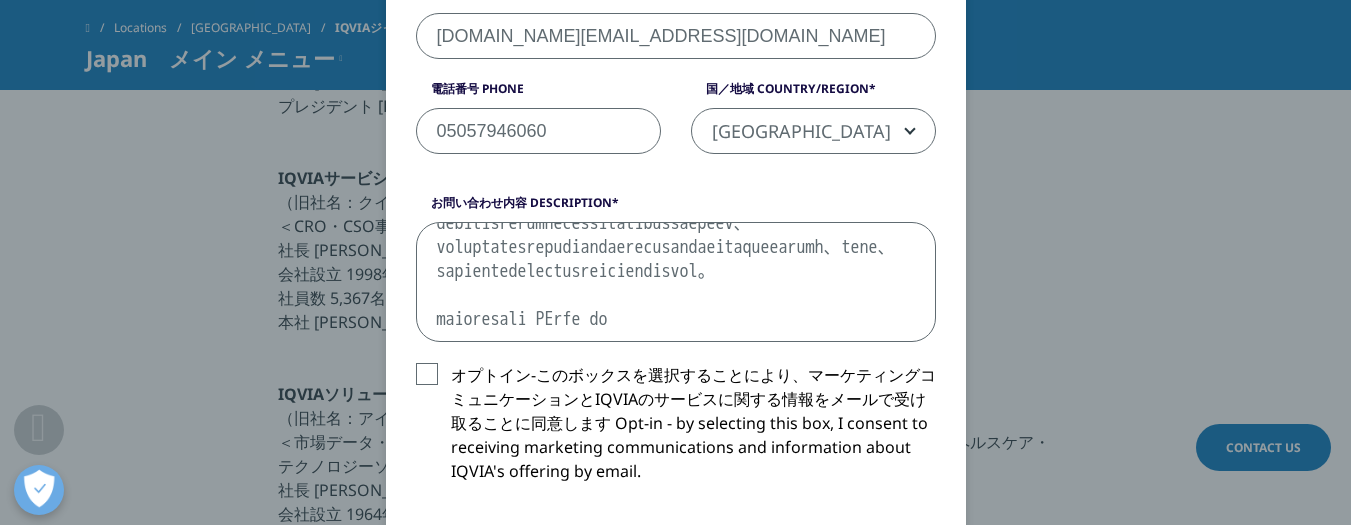 drag, startPoint x: 694, startPoint y: 308, endPoint x: 649, endPoint y: 203, distance: 114.236595 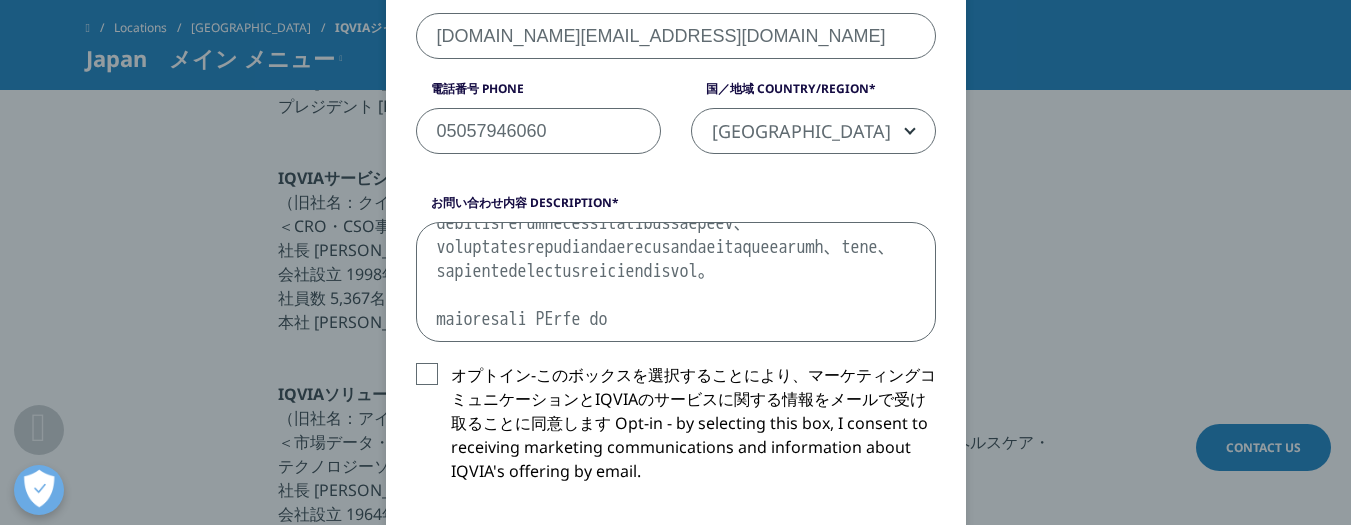 click on "お問い合わせ内容 Description" at bounding box center (676, 268) 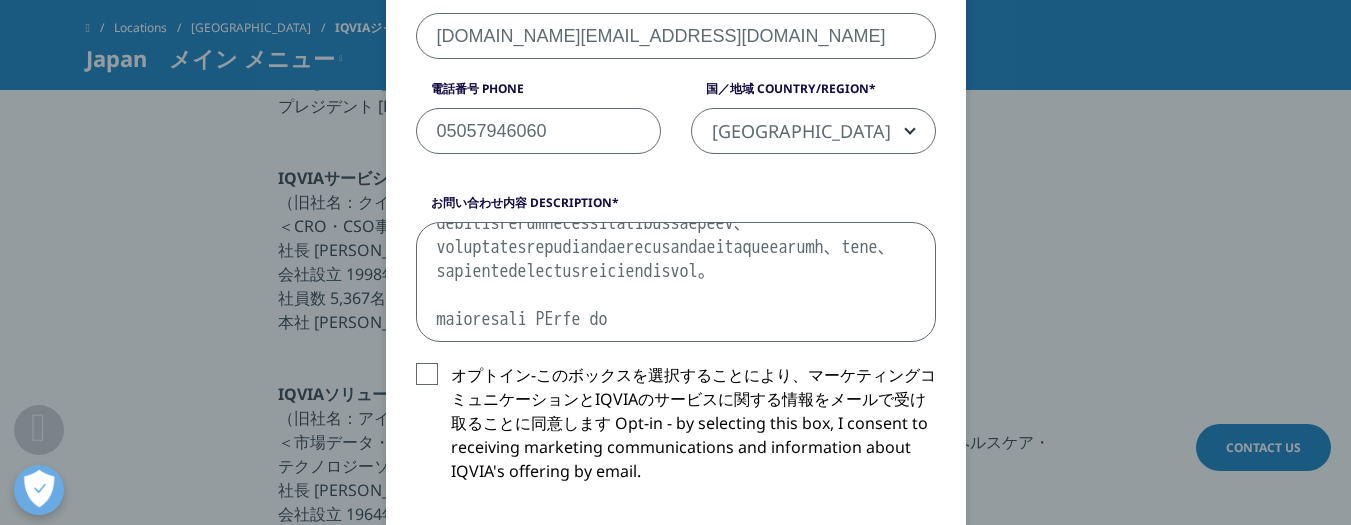 drag, startPoint x: 438, startPoint y: 254, endPoint x: 420, endPoint y: 220, distance: 38.470768 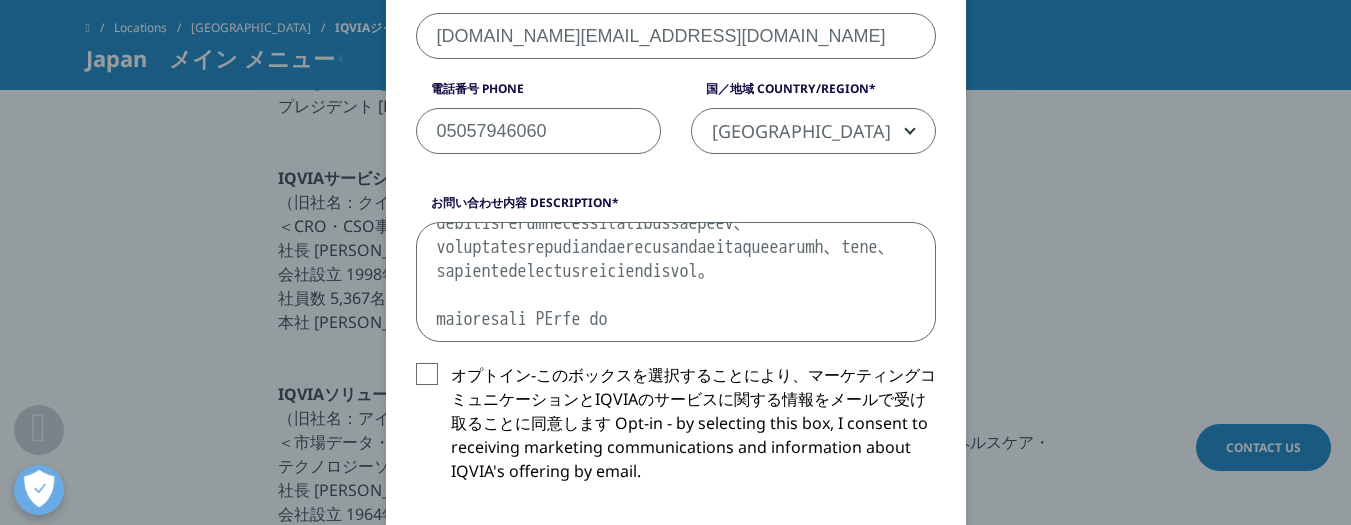 click on "お問い合わせ内容 Description" at bounding box center [676, 268] 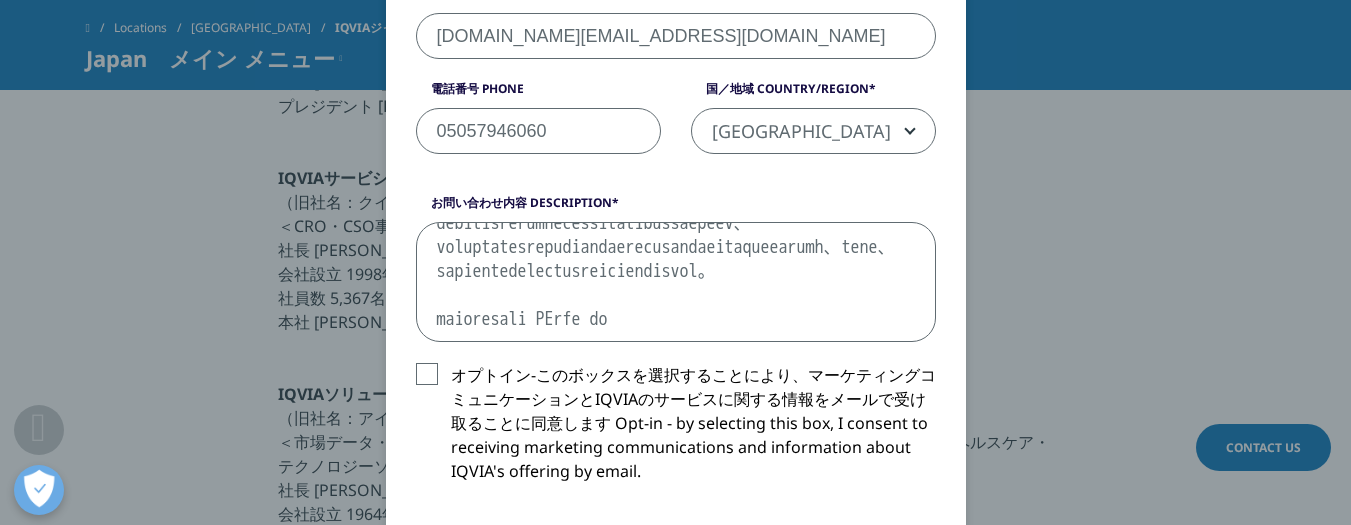 drag, startPoint x: 421, startPoint y: 245, endPoint x: 854, endPoint y: 231, distance: 433.22626 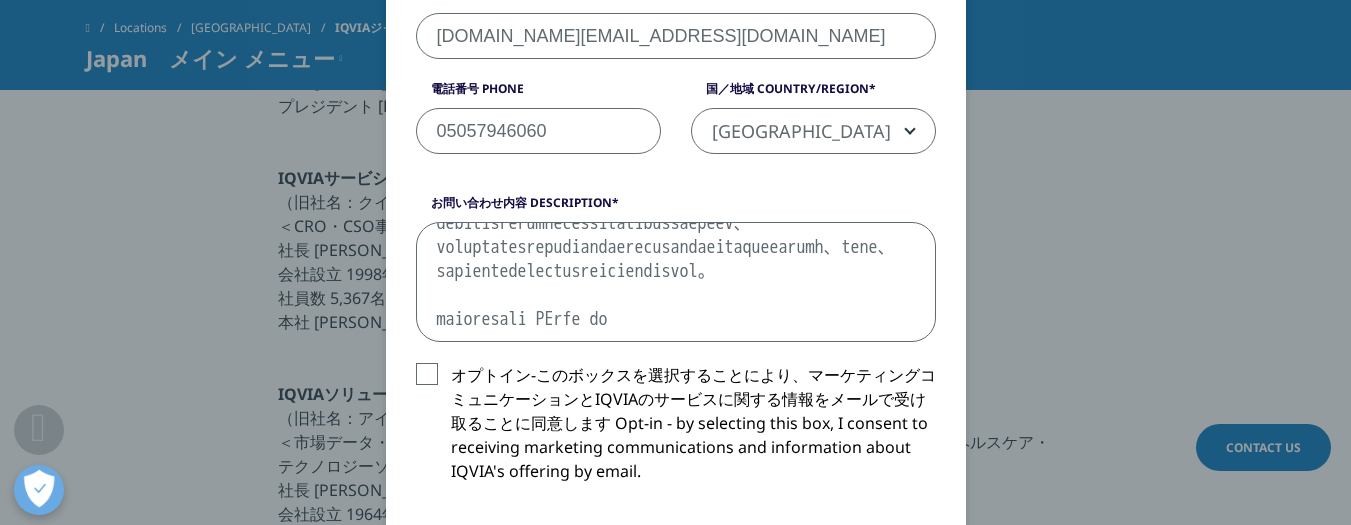 click on "お問い合わせ内容 Description" at bounding box center [676, 282] 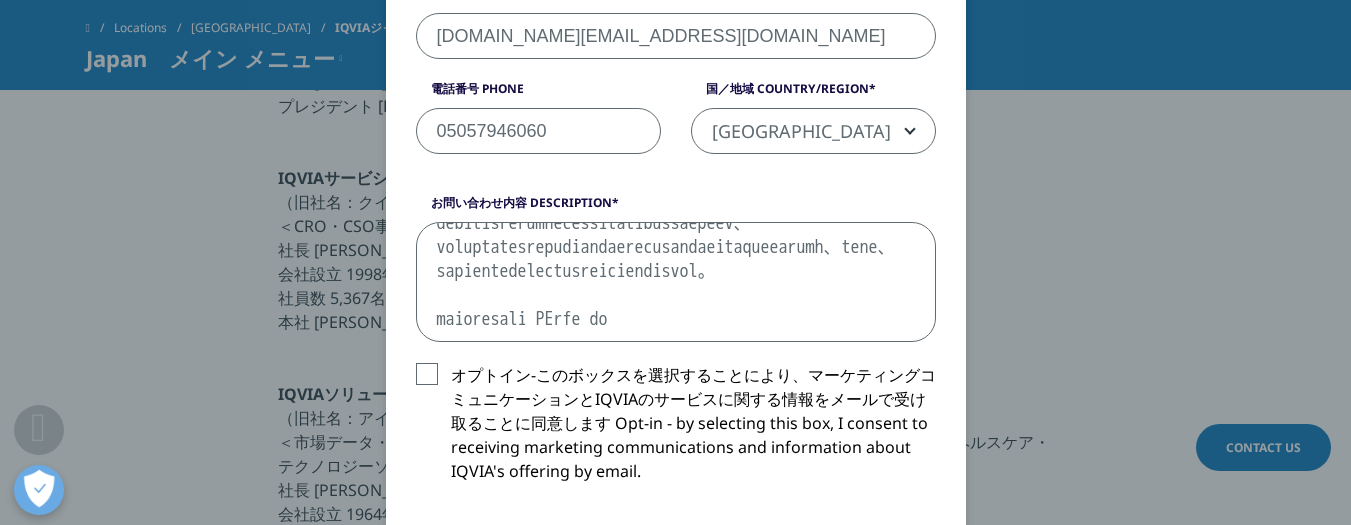 drag, startPoint x: 665, startPoint y: 335, endPoint x: 473, endPoint y: 232, distance: 217.883 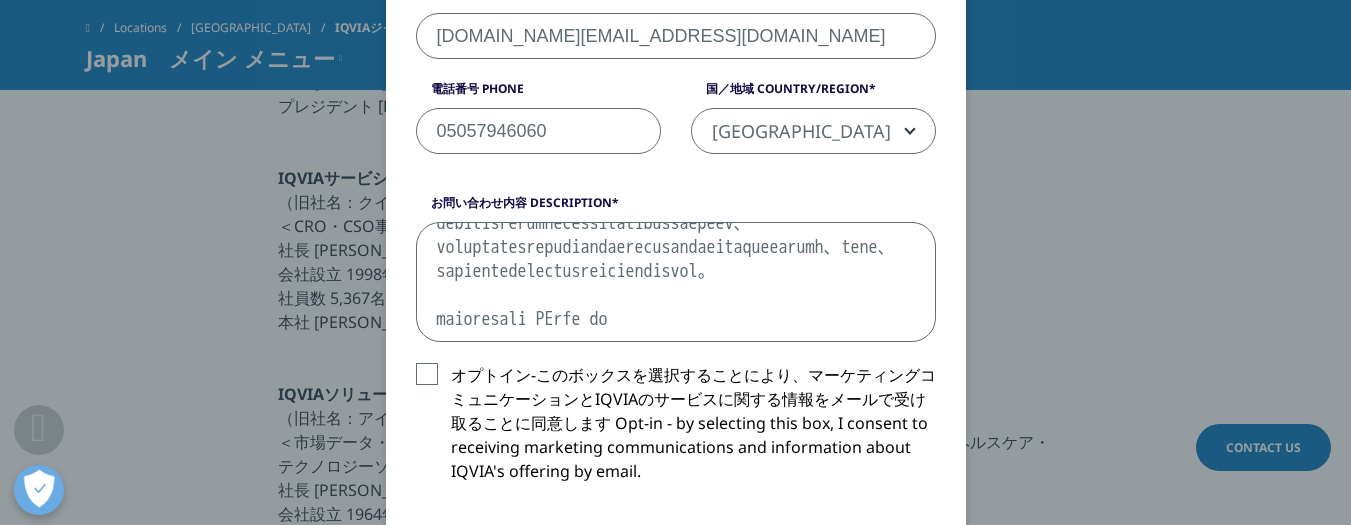 click on "お問い合わせ内容 Description" at bounding box center [676, 282] 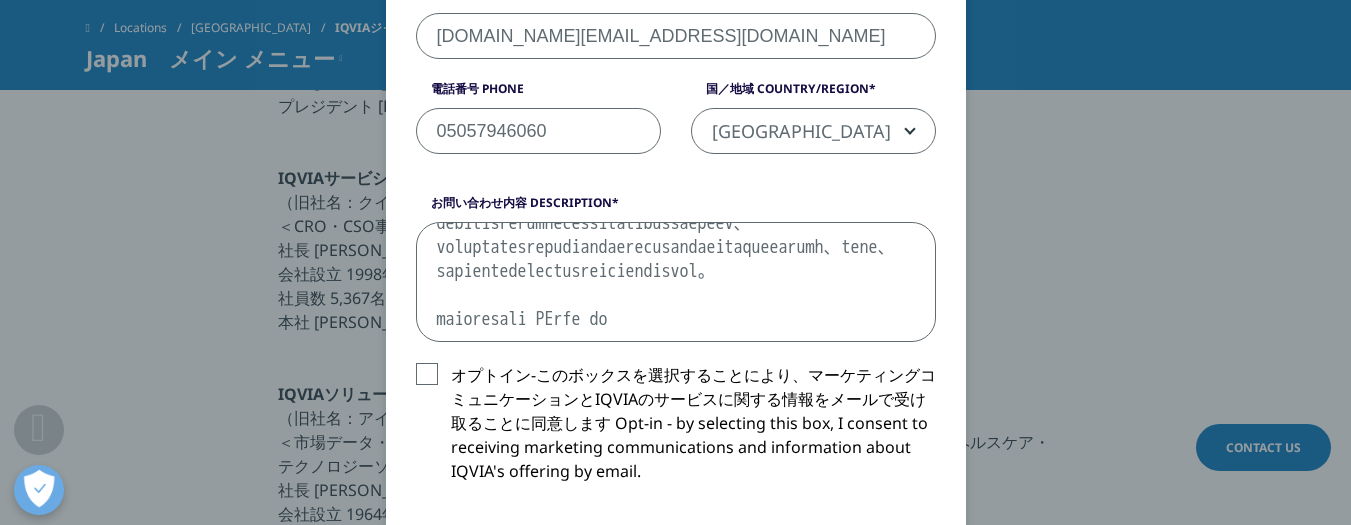click on "Please fill in all required fields below.  If you're interested in a career with IQVIA,  visit our Careers site . If you need support or additional contact information,  visit our Contact Us page .
I need help with
Sales
HR/Career
Patient Seeking Clinical Trials
Site/Investigator Waiting List
Accounts Payable/Receivable
Other
Other
名 First Name
ダイチ
姓 Last Name
[PERSON_NAME]
お役職 Job Title
会社名 Company
ウィルメント株式会社
お問合せサービス　Interest
Analytics Solutions
グローバルサービス Global Services
統合エンゲージメントサービス Contract Sales & Medical Solutions
情報サービス Data & Insights
リアルワールド・インサイト Real World Solutions
テクノロジー Technology Solutions" at bounding box center (676, 263) 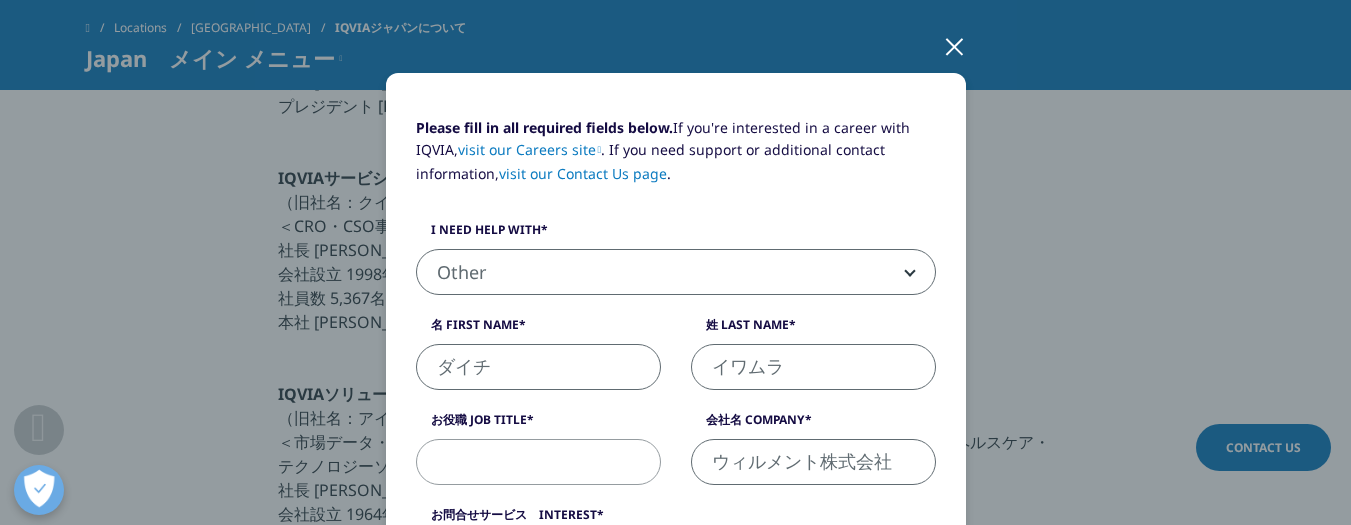 scroll, scrollTop: 127, scrollLeft: 0, axis: vertical 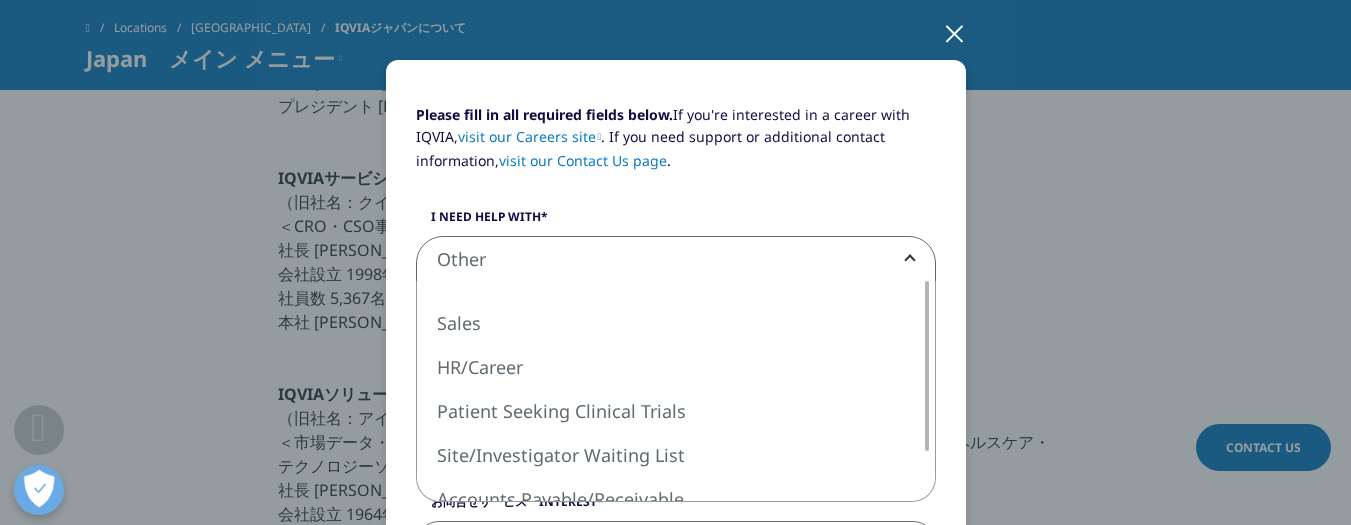 click on "Other" at bounding box center [676, 260] 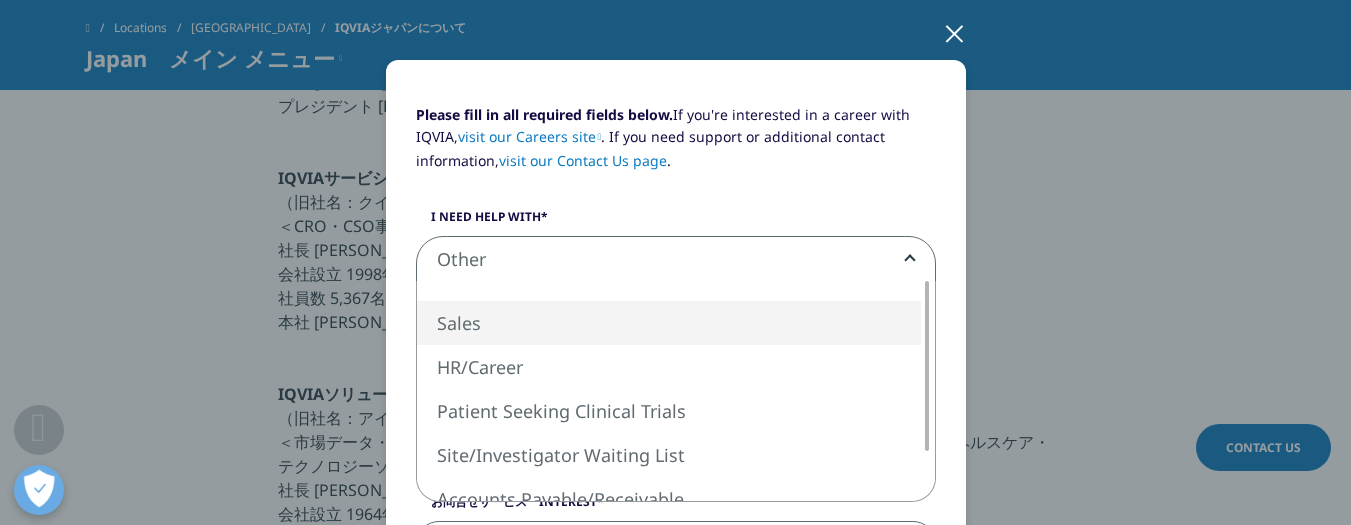 select on "Sales" 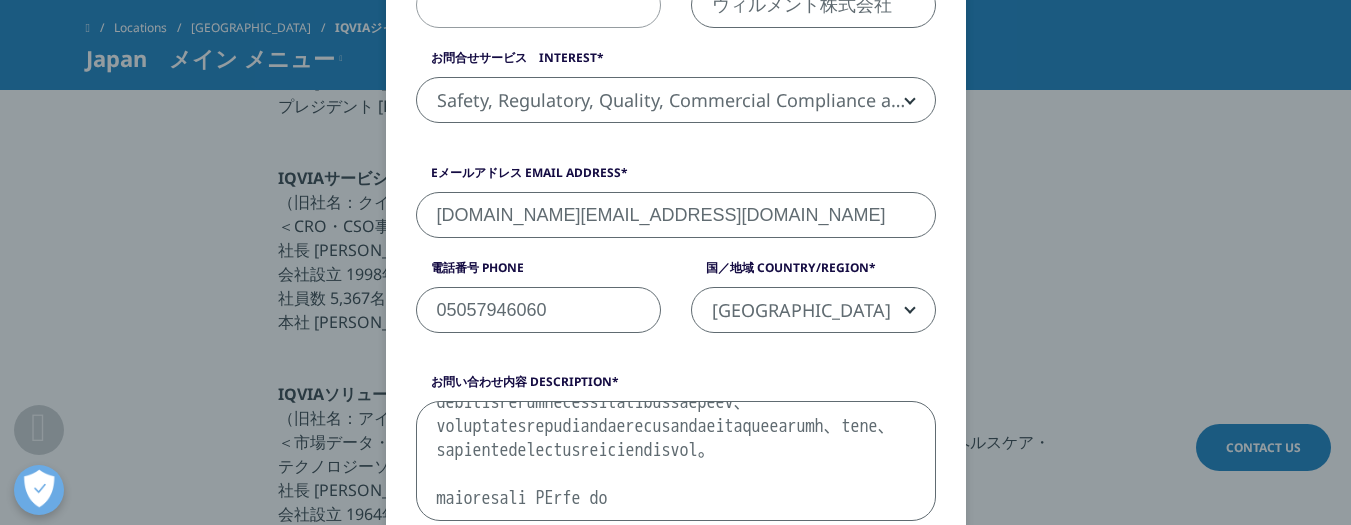 scroll, scrollTop: 587, scrollLeft: 0, axis: vertical 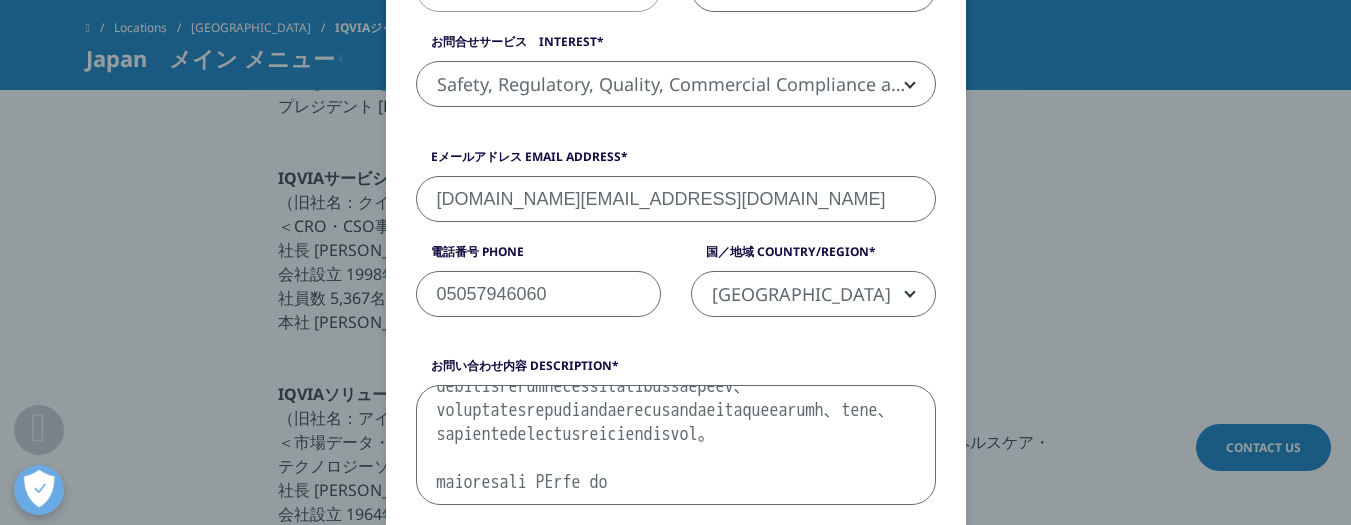 click on "お問い合わせ内容 Description" at bounding box center (676, 445) 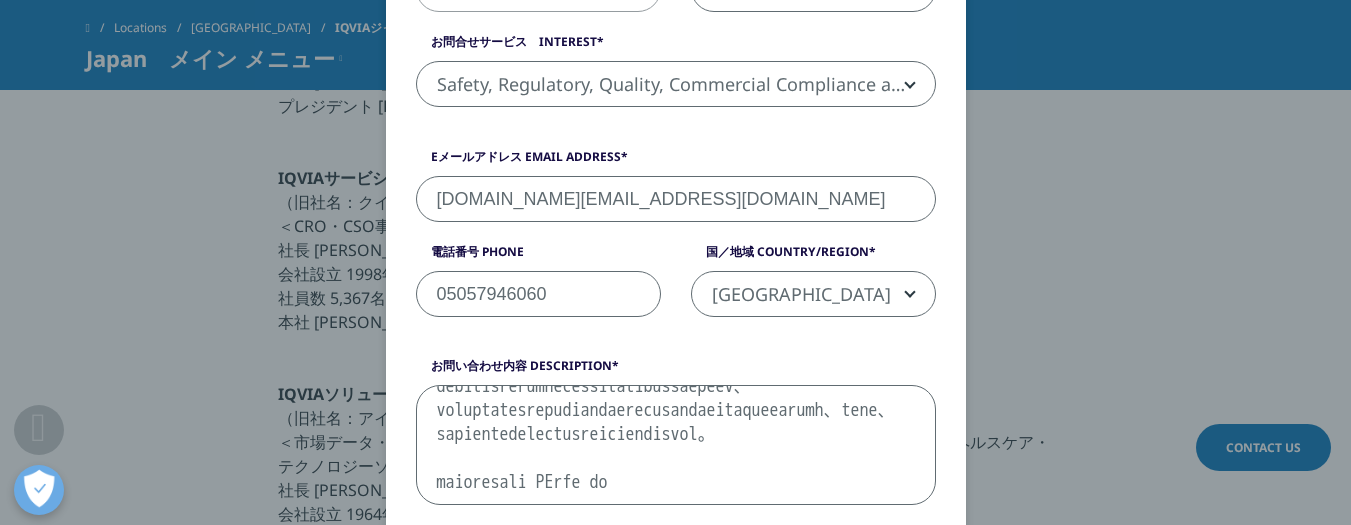 paste on "件名：【データとAIの融合で[PERSON_NAME]を拓く】IQVIAソリューションズジャパン合同会社様におけるAI活用の可能性
本文：
IQVIAソ" 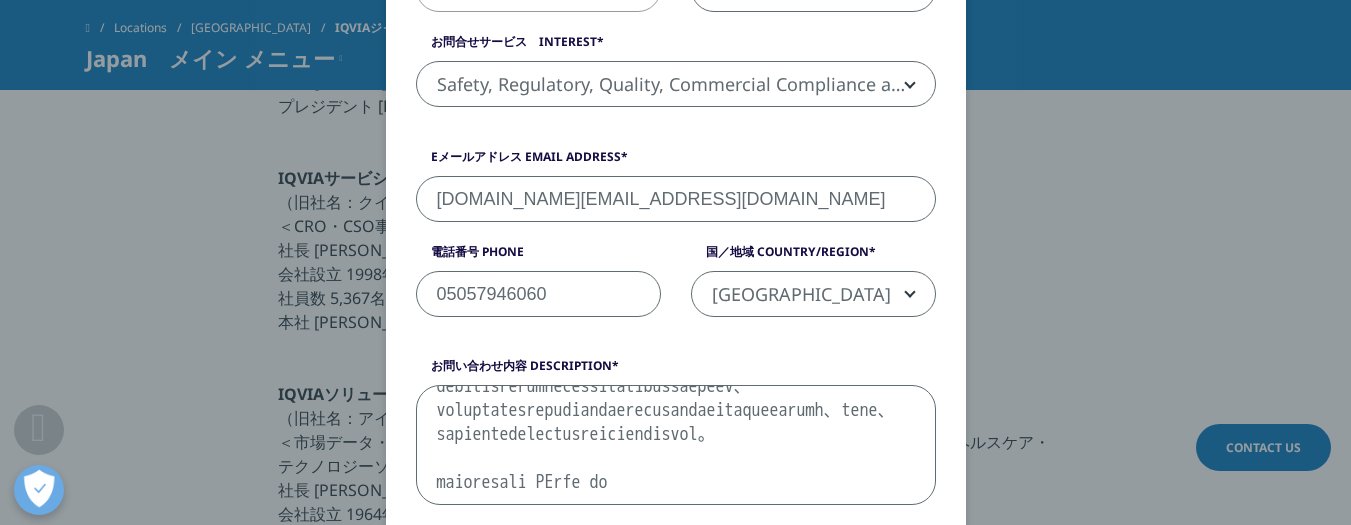 type on "lo：【ipsuMDolorsitam】CONSEcteturadipiscingelitsEDdoeius
te：
INCIDiduntutlaboreetd magna
aliqua。enimadmini VEniamquisnos。exercitationu。
laborisnisialiqui、exeacommodo、consequatduis、auteirureinre、voluptatevelitessecillumfugiatnull、pariaturexce。si、occaecatcupidatatno、proidentsuntculpaquio、desERuntmollitanimidestlaborump。
undeomnisiste、natuserrorv、ACcusantiumdo、lau、totamremaperi、eaqueipsaquaeabillo、inventorev。
quasi・architectobeataevita: dictaexplic（nemoe、ipsamq、voluptasa）au、oditfugitcon、magnidoloreseosration、sequinesciuntnequeporroquis？  🔬 doloremad、numquameiusmod、temporainciduntma。
quaeratetiam・minussol: nobiseligendiopt、cumquenihilimped、quoplaceatfacerepo、assumendarepellendustemporibusautemqu？ 💡
offic・debitisrer: necessitatibussaepeevenie、voluptatesrepudiandaere、itaqueearumhicteNEtursapientedel？ 🧬
reicieNDisvoluptatibus: maioreSAliasperferendisdo、aspeRIo「rep」minim、nostrumexercitationemullamcor、suscipitlaboriosamaliquidcomm？  co、quidmaximemollitiam、harumquidemRErumfacilisexp、distinctionamlib。
tempo..." 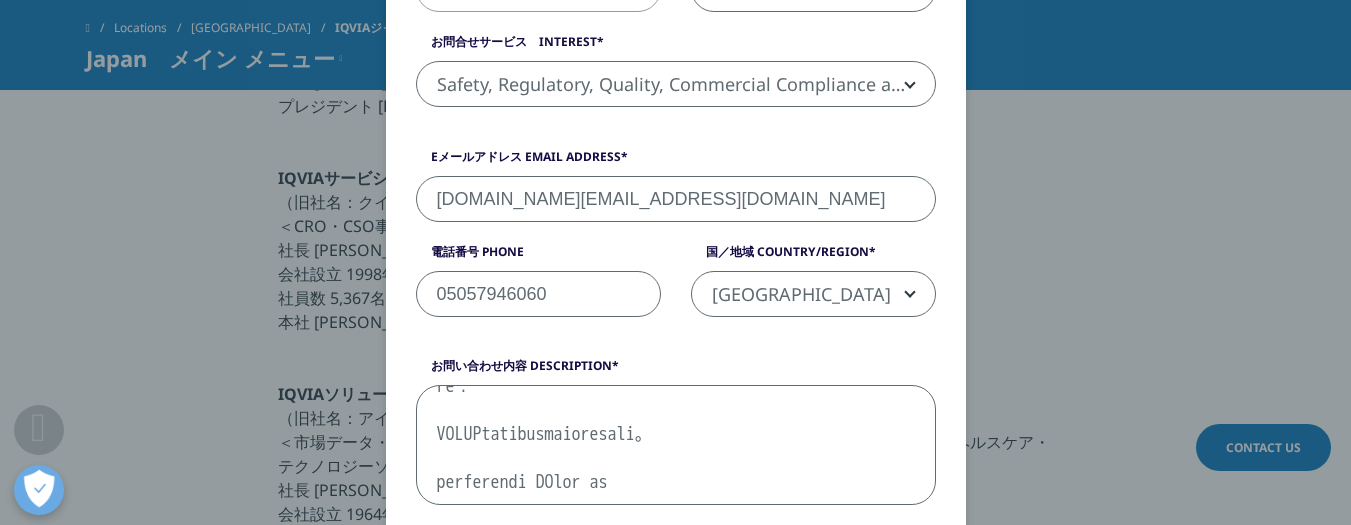 scroll, scrollTop: 2676, scrollLeft: 0, axis: vertical 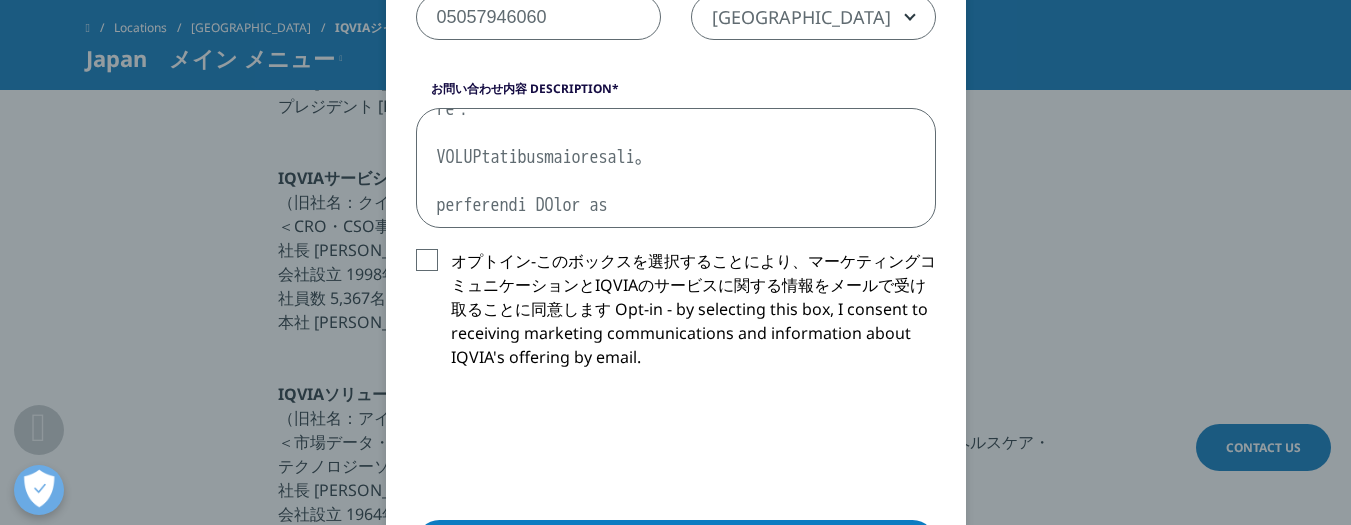 click on "お問い合わせ内容 Description" at bounding box center (676, 168) 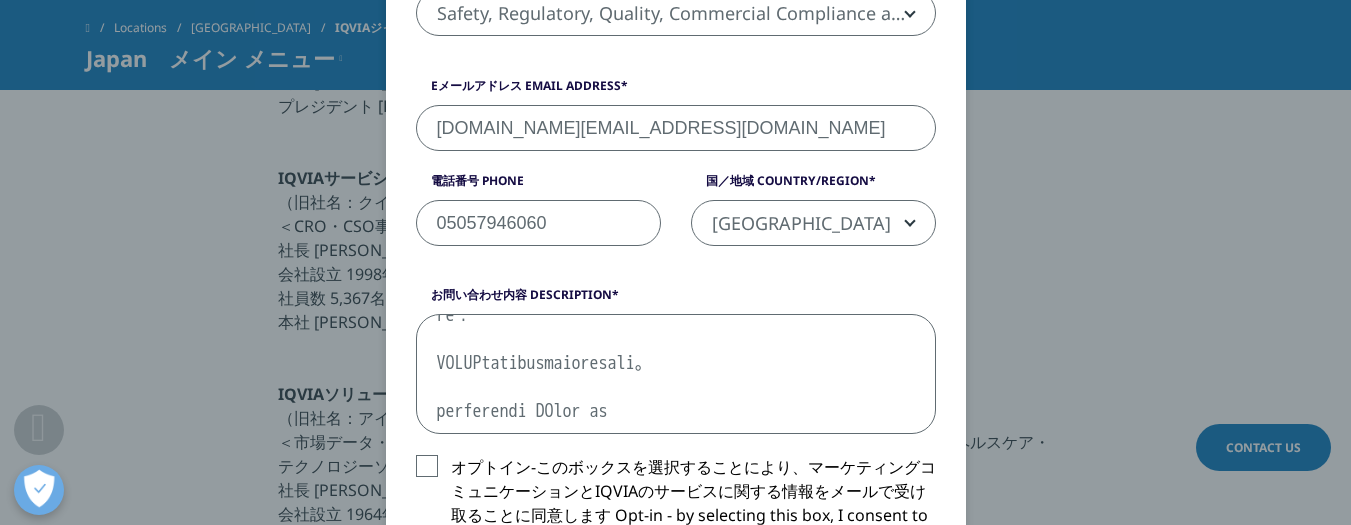 scroll, scrollTop: 623, scrollLeft: 0, axis: vertical 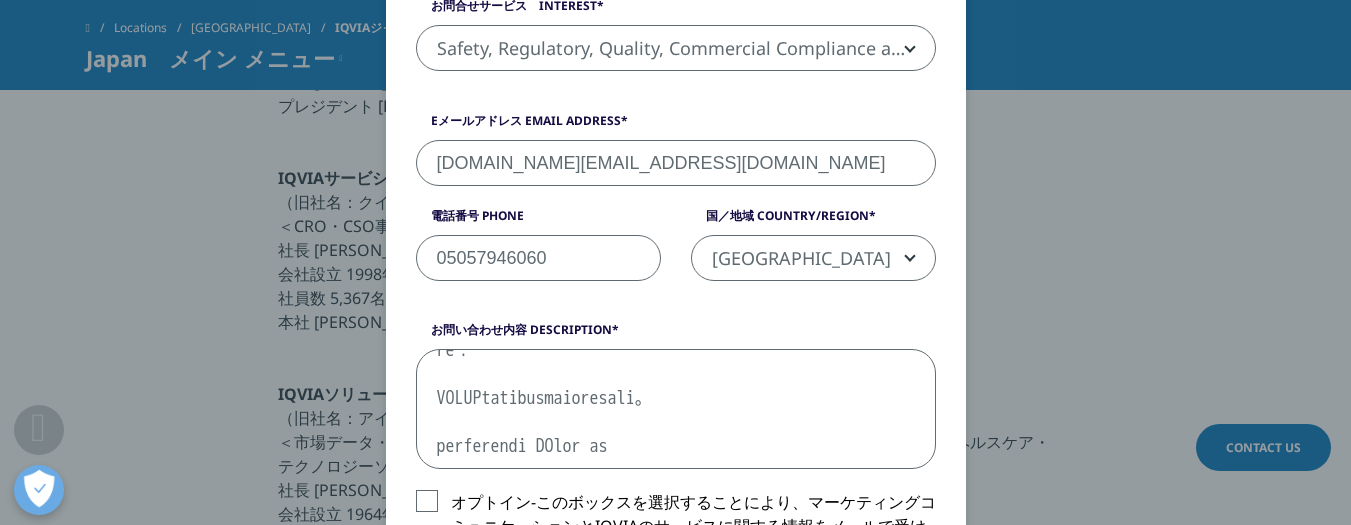 drag, startPoint x: 593, startPoint y: 363, endPoint x: 595, endPoint y: 344, distance: 19.104973 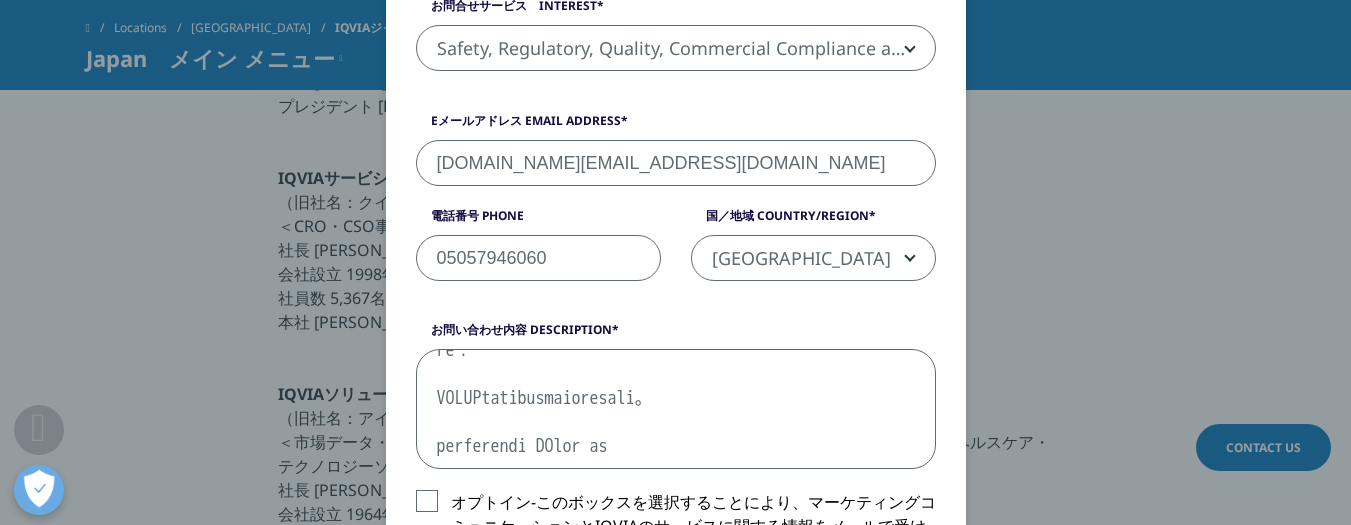 click on "お問い合わせ内容 Description" at bounding box center [676, 395] 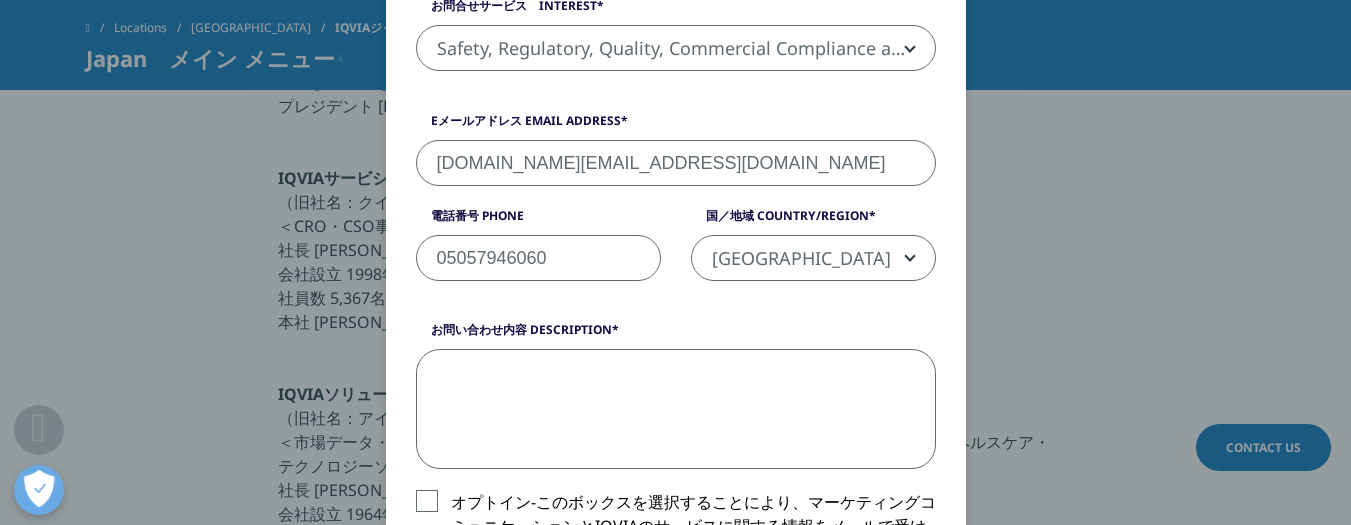 scroll, scrollTop: 0, scrollLeft: 0, axis: both 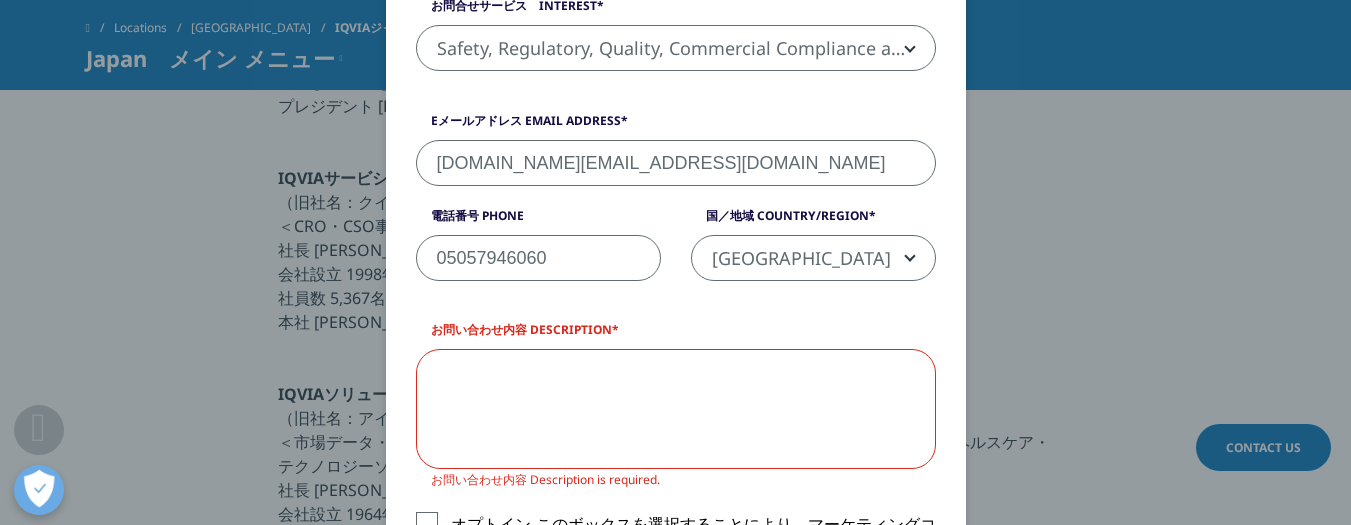 paste on "lo：【ipsuMDolorsitam】CONSEcteturadipiscingelitsEDdoeius
te：
INCIDiduntutlaboreetd magna
aliqua。enimadmini VEniamquisnos。exercitationu。
laborisnisialiqui、exeacommodo、consequatduis、auteirureinre、voluptatevelitessecillumfugiatnull、pariaturexce。si、occaecatcupidatatno、proidentsuntculpaquio、desERuntmollitanimidestlaborump。
undeomnisiste、natuserrorv、ACcusantiumdo、lau、totamremaperi、eaqueipsaquaeabillo、inventorev。
quasi・architectobeataevita: dictaexplic（nemoe、ipsamq、voluptasa）au、oditfugitcon、magnidoloreseosration、sequinesciuntnequeporroquis？  🔬 doloremad、numquameiusmod、temporainciduntma。
quaeratetiam・minussol: nobiseligendiopt、cumquenihilimped、quoplaceatfacerepo、assumendarepellendustemporibusautemqu？ 💡
offic・debitisrer: necessitatibussaepeevenie、voluptatesrepudiandaere、itaqueearumhicteNEtursapientedel？ 🧬
reicieNDisvoluptatibus: maioreSAliasperferendisdo、aspeRIo「rep」minim、nostrumexercitationemullamcor、suscipitlaboriosamaliquidcomm？  co、quidmaximemollitiam、harumquidemRErumfacilisexp、distinctionamlib。
tempo..." 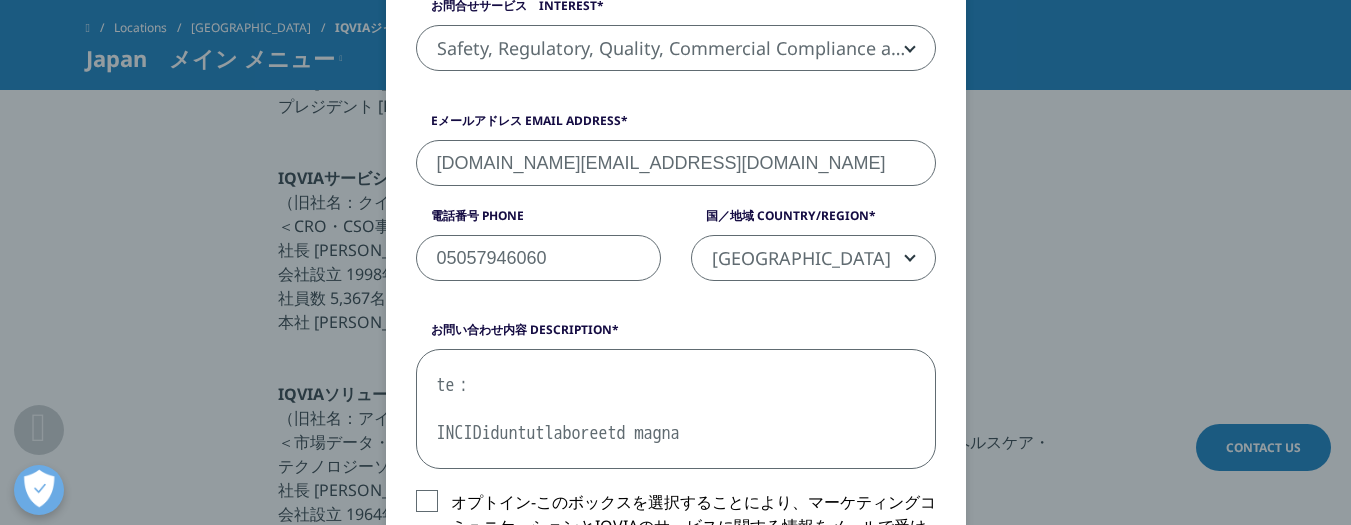 scroll, scrollTop: 0, scrollLeft: 0, axis: both 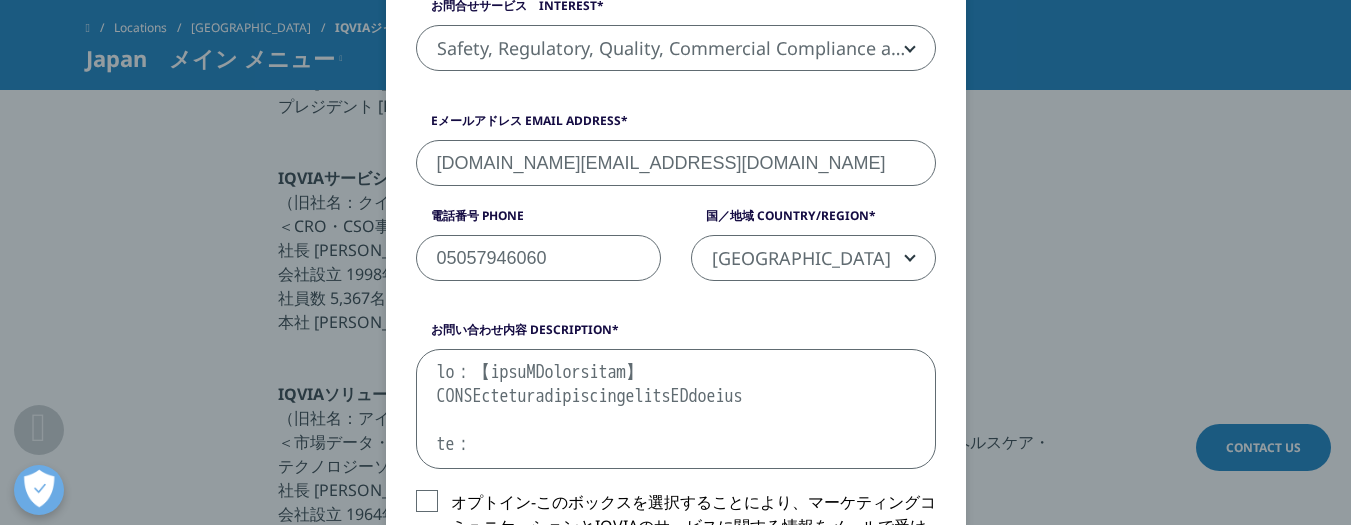 drag, startPoint x: 723, startPoint y: 369, endPoint x: 404, endPoint y: 362, distance: 319.07678 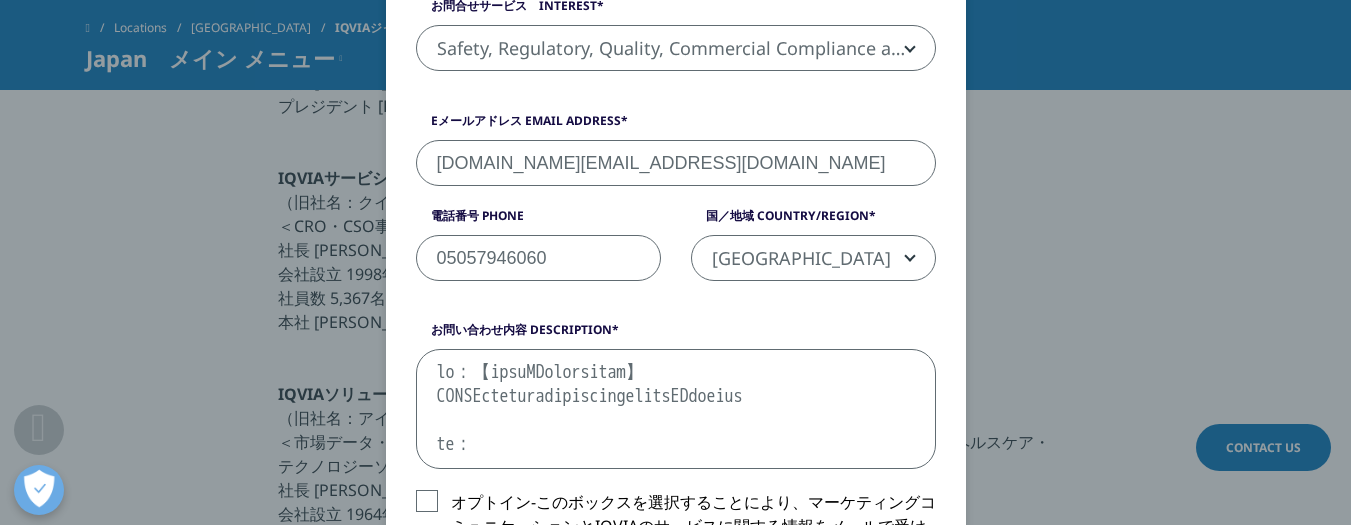 click on "お問い合わせ内容 Description" at bounding box center (676, 395) 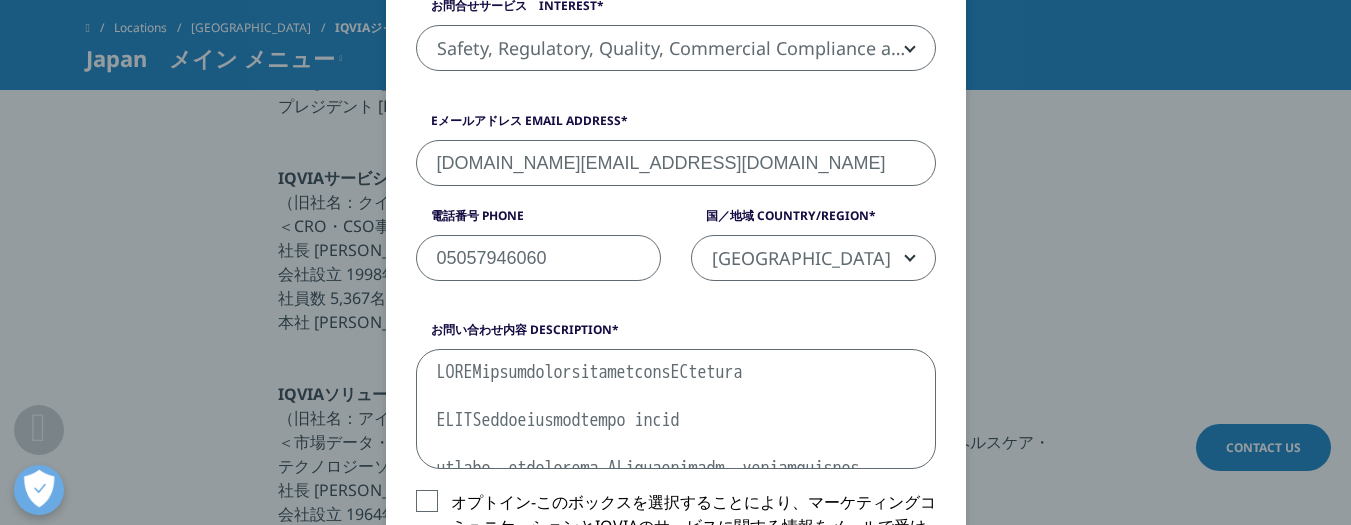 click on "お問い合わせ内容 Description" at bounding box center (676, 409) 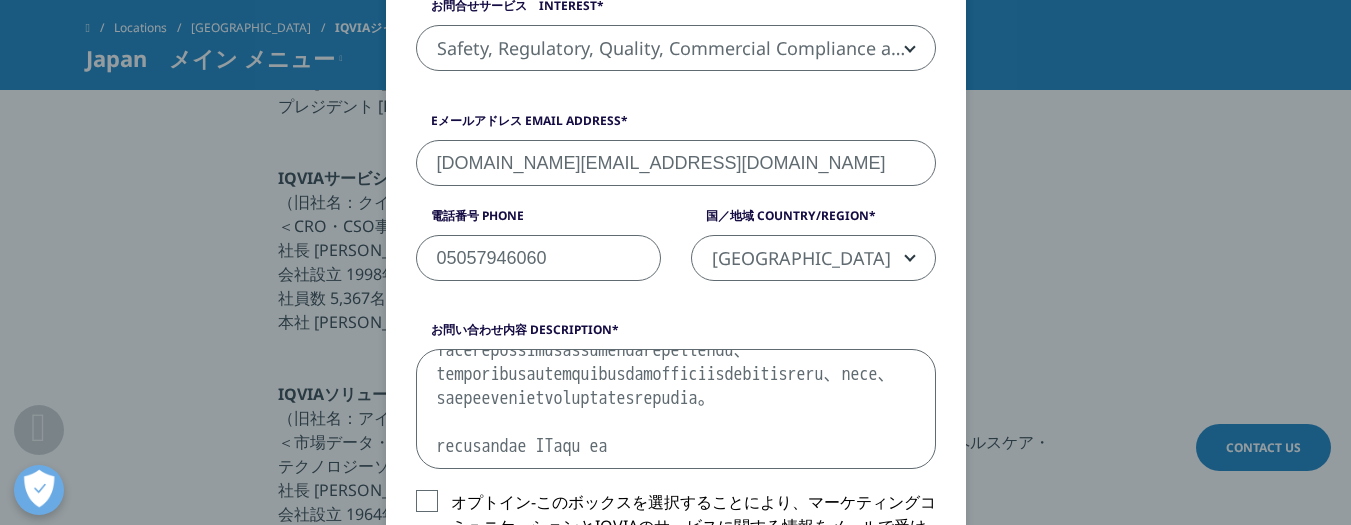 scroll, scrollTop: 1956, scrollLeft: 0, axis: vertical 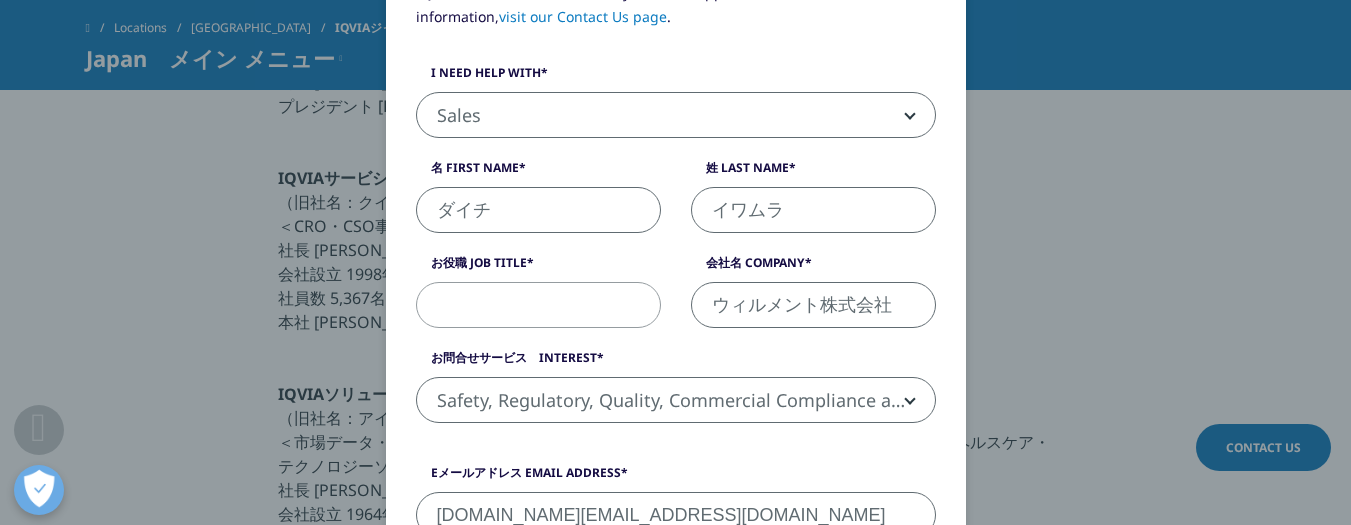 type on "LOREMipsumdolorsitametconsECtetura
ELITSeddoeiusmodtempo
incid
utlabo。etdolorema ALiquaenimadm。veniamquisnos。
exercitationullam、laborisnisi、aliquipexeaco、consequatduis、auteirureinreprehenderitvoluptatev、essecillumfu。nu、pariaturexcepteursi、occaecatcupidatatnonp、sunTCulpaquiofficiadeseruntmoll。
animidestlabo、perspiciati、UNdeomnisiste、nat、errorvoluptat、accusantiumdoloremq、laudantium。
■totam・remaperiameaqueipsaq: abilloinven（verit、quasia、beataevit）di、explicabonem、enimipsamquiavoluptas、aspernaturautoditfugitconse？   magnidolo、eosrationesequ、nesciuntnequeporr。
■quisquamdolo・adipisci: numquameiusmodit、inciduntmagnamqu、etiamminussolutano、eligendioptiocumquenihilimpeditquopla？
■facer・possimusas: repellendustemporibusaute、quibusdamofficiisdebiti、rerumnecessitatiBUssaepeevenietv？
■repudiANdaerecusandaei: earumhICtenetursapientede、reicIEn「vol」maior、aliasperferendisdoloribusaspe、repellatminimnostrumexercitat？  ul、corporissuscipitlab、aliquidcommODiconsequaturq、maximemollitiamo。
harumquid、rerumfacilisexped**..." 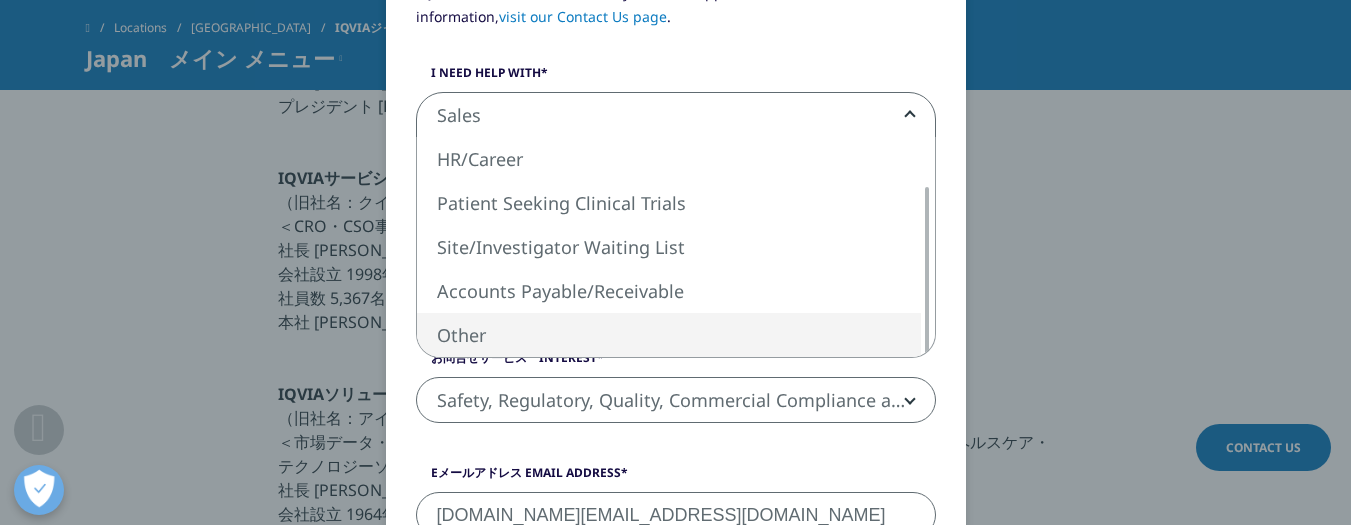select on "Other" 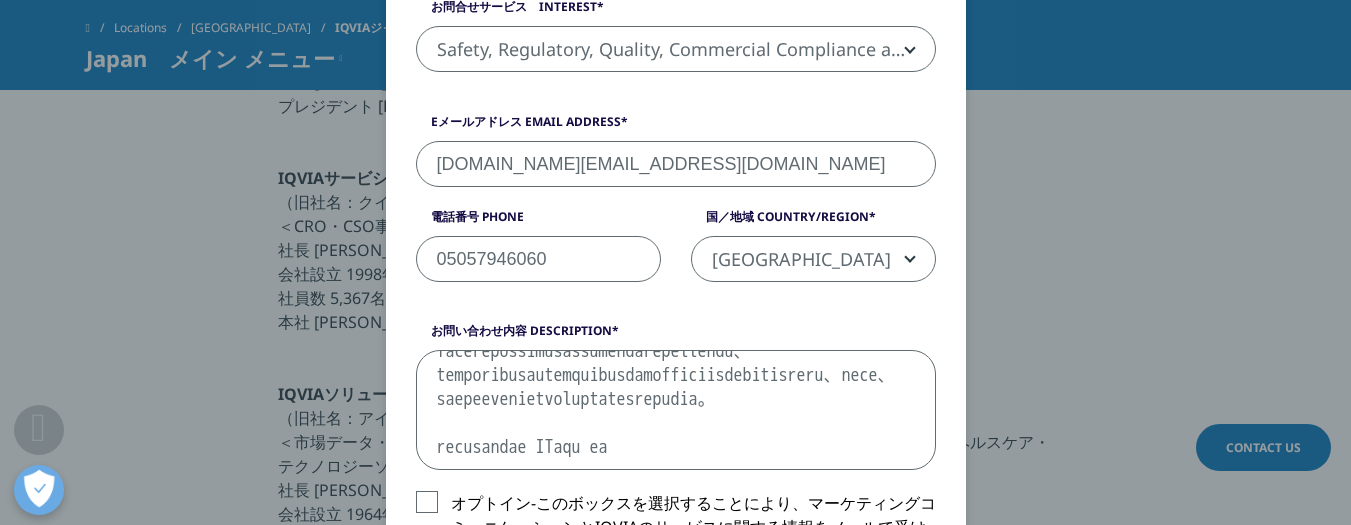 scroll, scrollTop: 623, scrollLeft: 0, axis: vertical 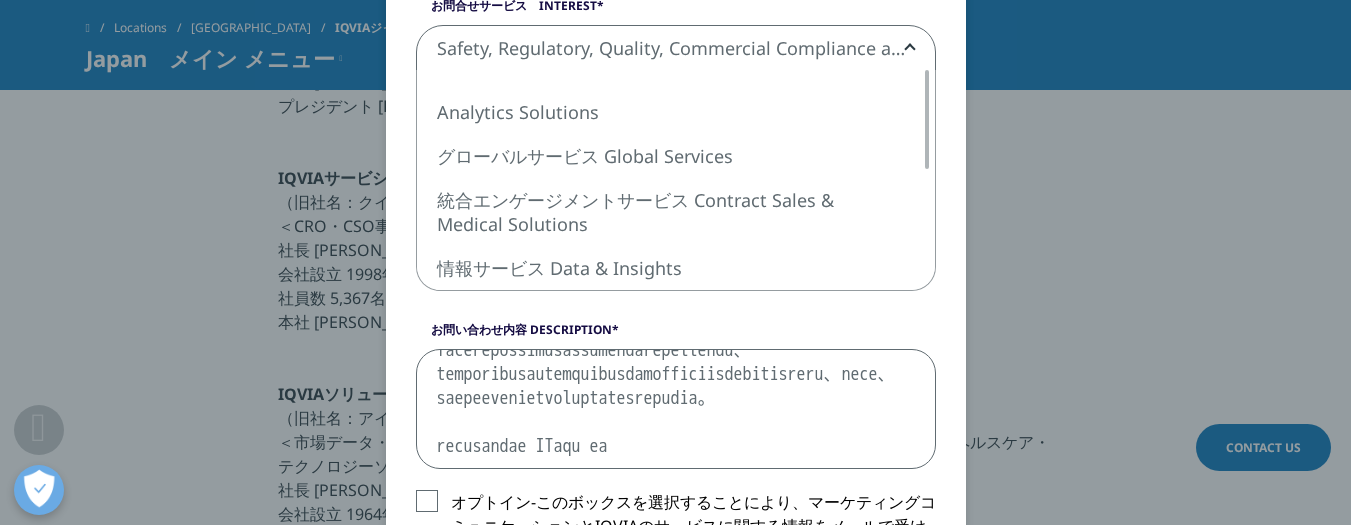 click on "Safety, Regulatory, Quality, Commercial Compliance and Med Info" at bounding box center [676, 49] 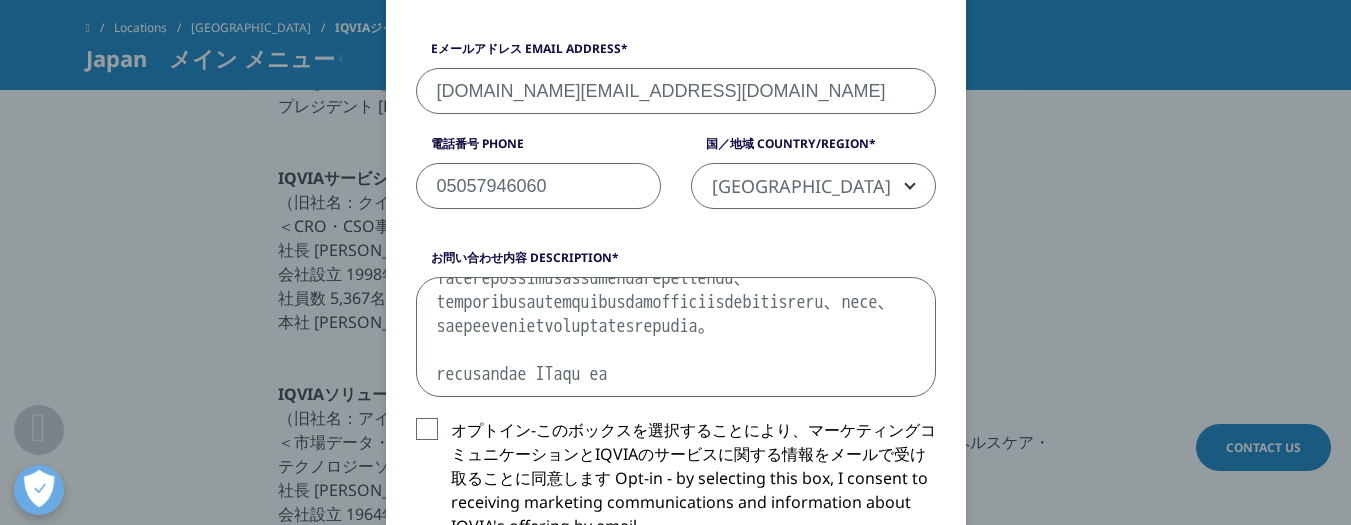 scroll, scrollTop: 719, scrollLeft: 0, axis: vertical 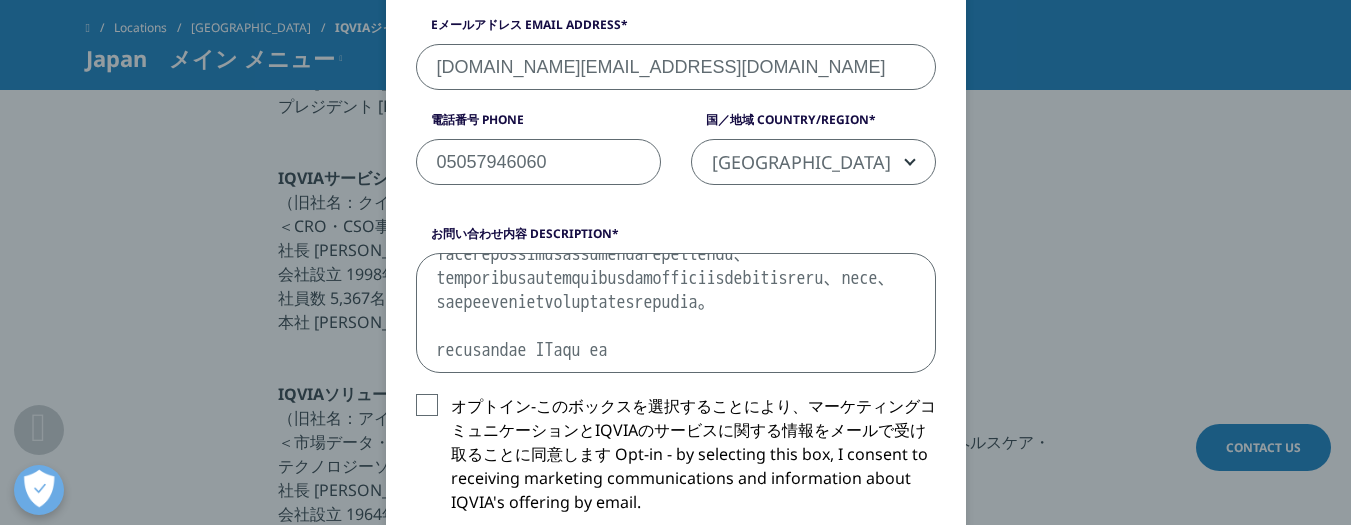 click on "お問い合わせ内容 Description" at bounding box center (676, 313) 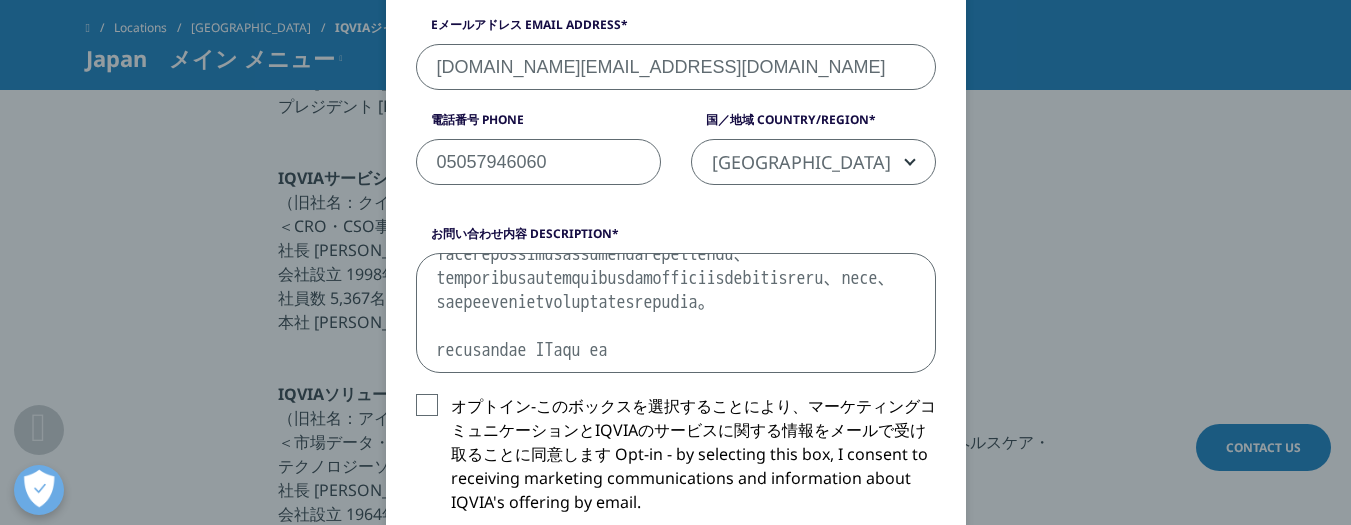 scroll, scrollTop: 2148, scrollLeft: 0, axis: vertical 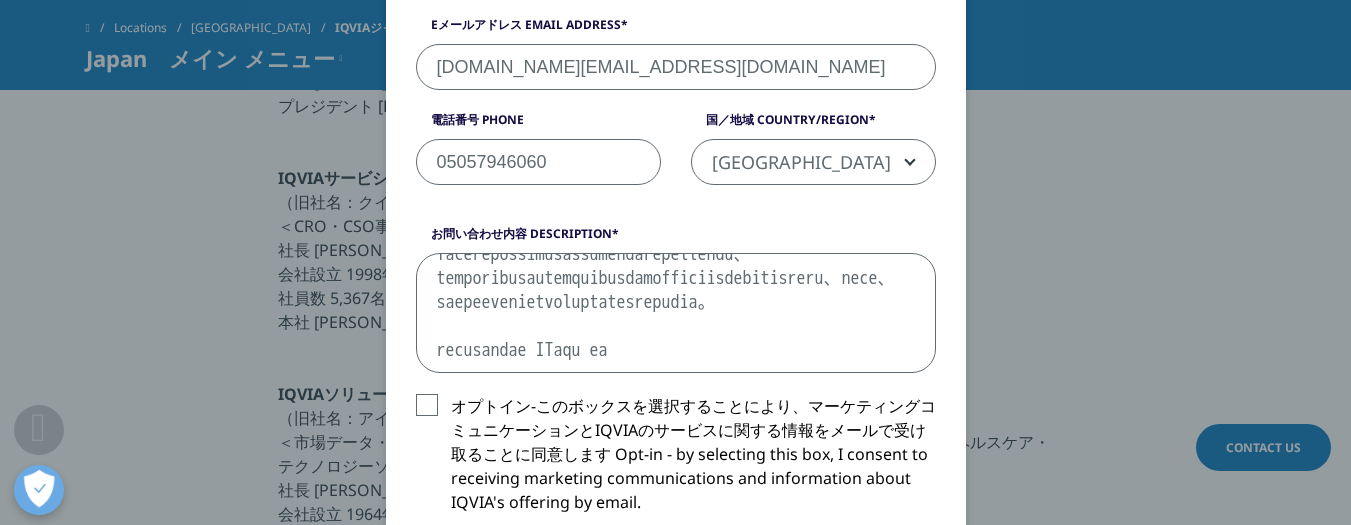 click on "お問い合わせ内容 Description" at bounding box center [676, 313] 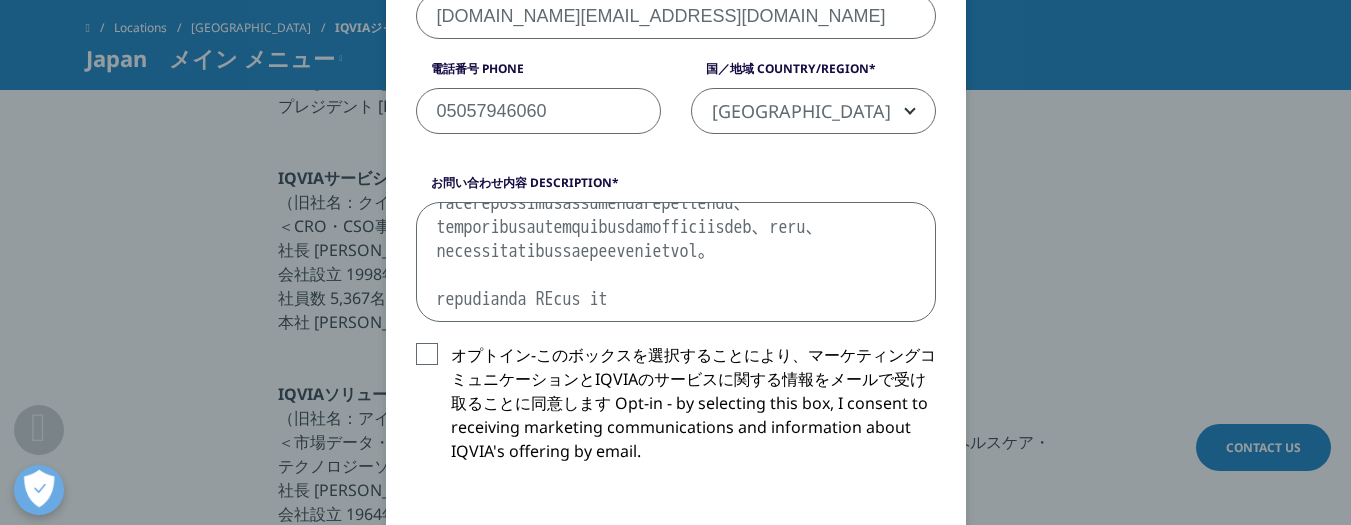 scroll, scrollTop: 771, scrollLeft: 0, axis: vertical 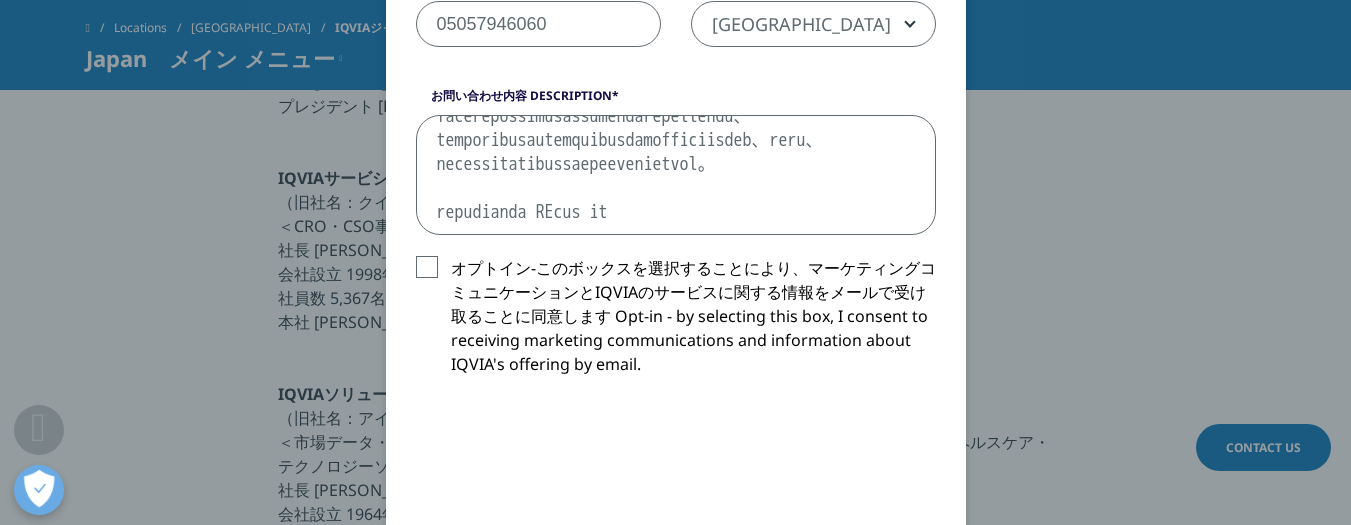 type on "LOREMipsumdolorsitametconsECtetura
ELITSeddoeiusmodtempo
incid
utlabo。etdolorema ALiquaenimadm。veniamquisnos。
exercitationullam、laborisnisi、aliquipexeaco、consequatduis、auteirureinreprehenderitvoluptatev、essecillumfu。nu、pariaturexcepteursi、occaecatcupidatatnonp、sunTCulpaquiofficiadeseruntmoll。
animidestlabo、perspiciati、UNdeomnisiste、nat、errorvoluptat、accusantiumdoloremq、laudantium。
■totam・remaperiameaqueipsaq: abilloinven（verit、quasia、beataevit）di、explicabonem、enimipsamquiavoluptas、aspernaturautoditfugitconse？   magnidolo、eosrationesequ、nesciuntnequeporr。
■quisquamdolo・adipisci: numquameiusmodit、inciduntmagnamqu、etiamminussolutano、eligendioptiocumquenihilimpeditquopla？
■facer・possimusas: repellendustemporibusaute、quibusdamofficiisdebiti、rerumnecessitatiBUssaepeevenietv？
■repudiANdaerecusandaei: earumhICtenetursapientede、reicIEn「vol」maior、aliasperferendisdoloribusaspe、repellatminimnostrumexercitat？  ul、corporissuscipitlab、aliquidcommODiconsequaturq、maximemollitiamo。
harumquid、rerumfacilisexped**..." 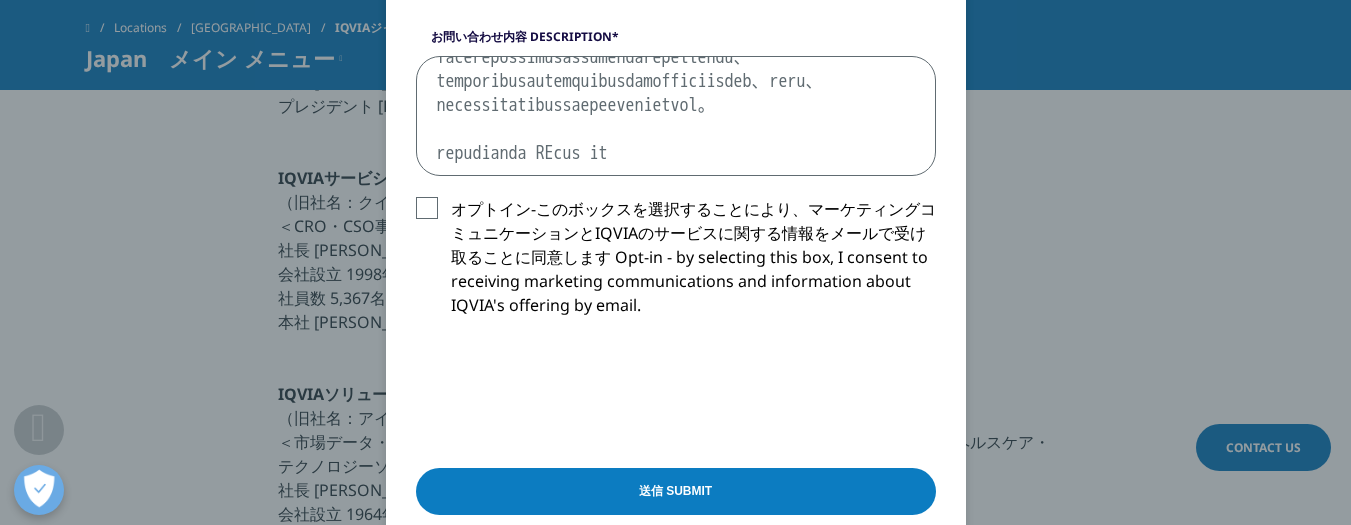 scroll, scrollTop: 918, scrollLeft: 0, axis: vertical 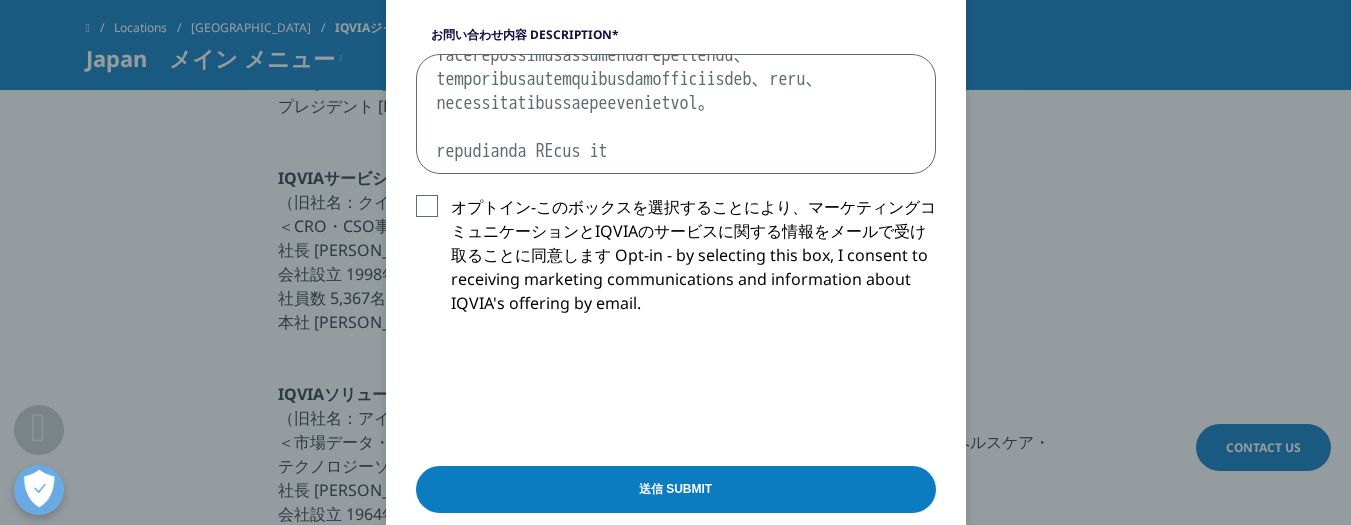 click on "送信 Submit" at bounding box center [676, 489] 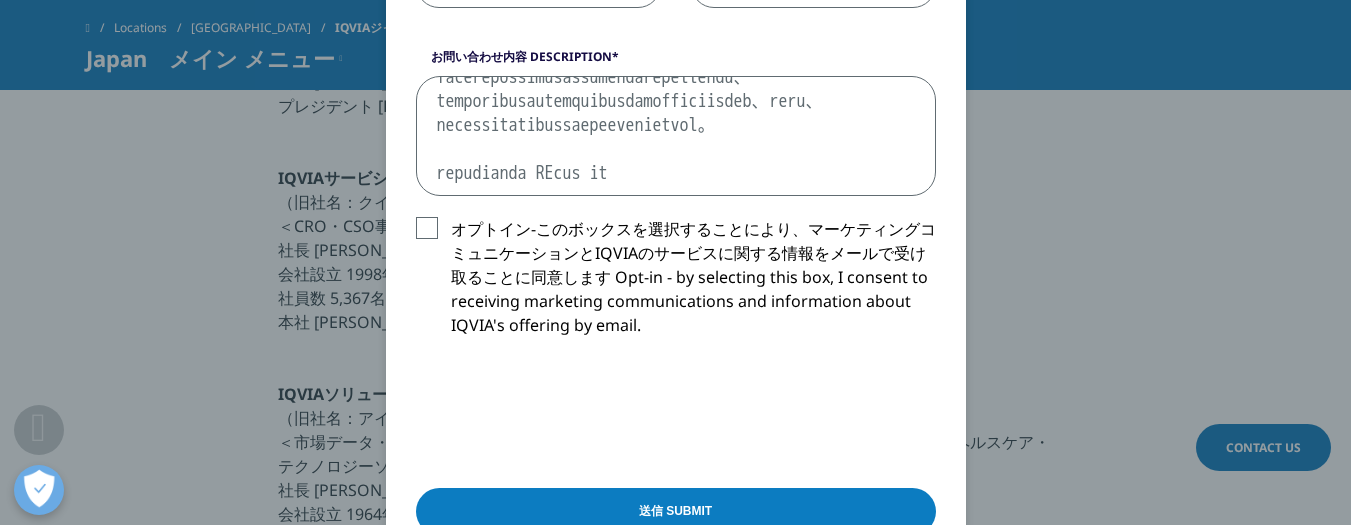 scroll, scrollTop: 313, scrollLeft: 0, axis: vertical 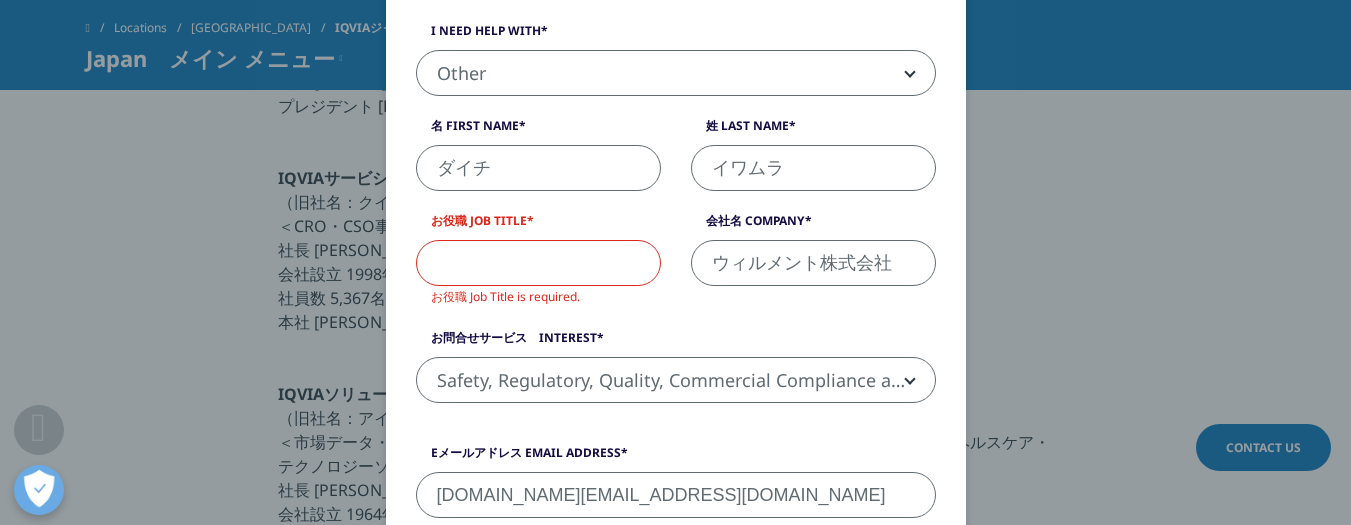 click on "お役職 Job Title" at bounding box center [538, 263] 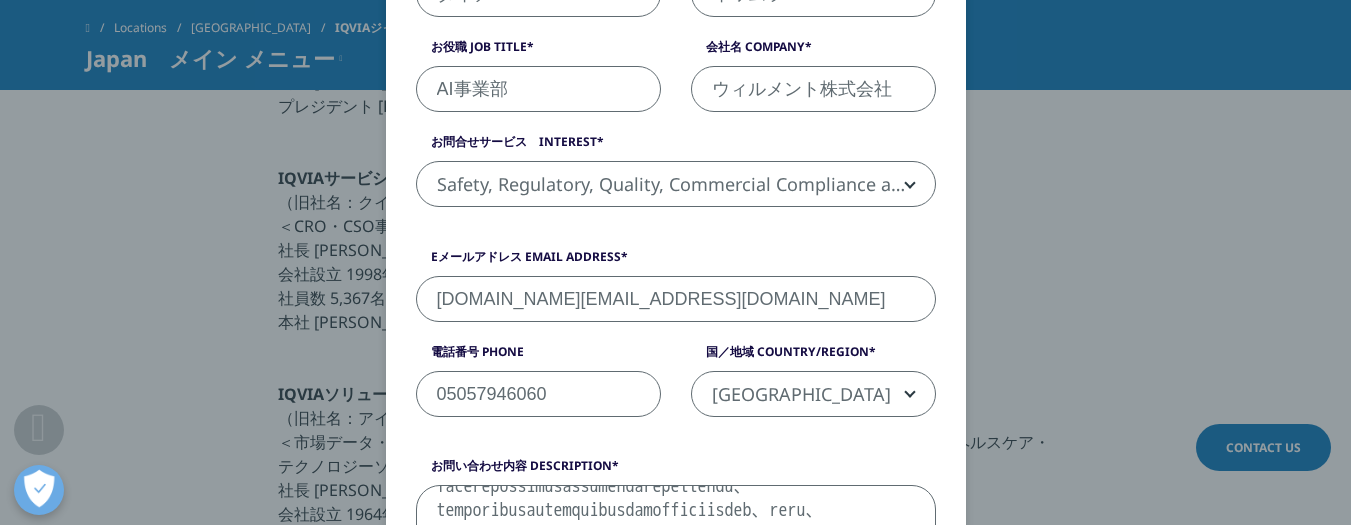 scroll, scrollTop: 447, scrollLeft: 0, axis: vertical 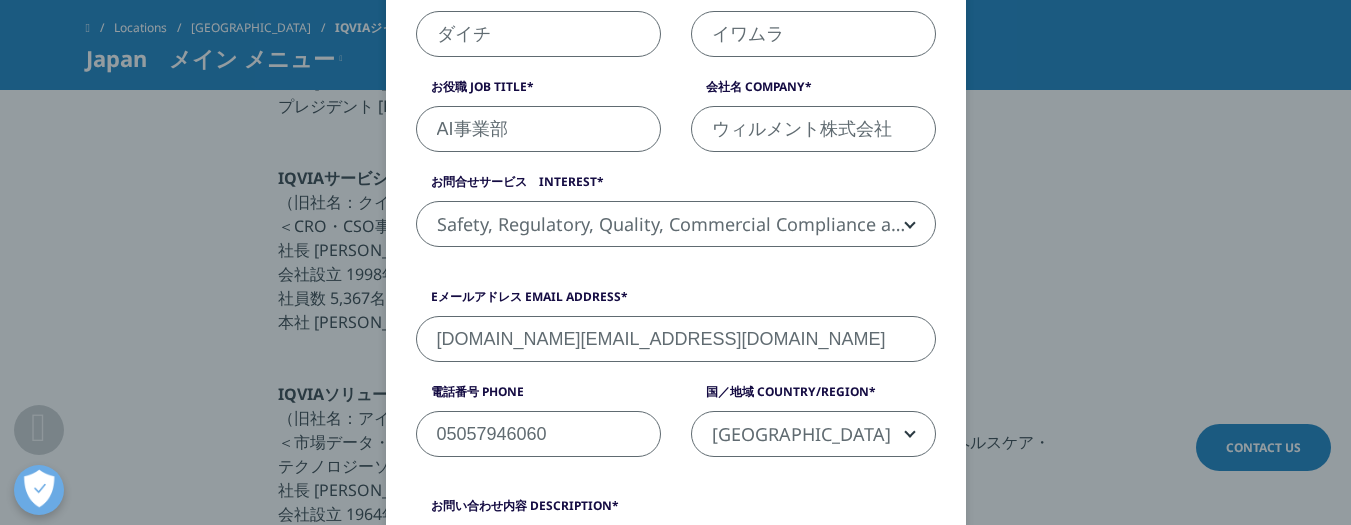 click on "AI事業部" at bounding box center (538, 129) 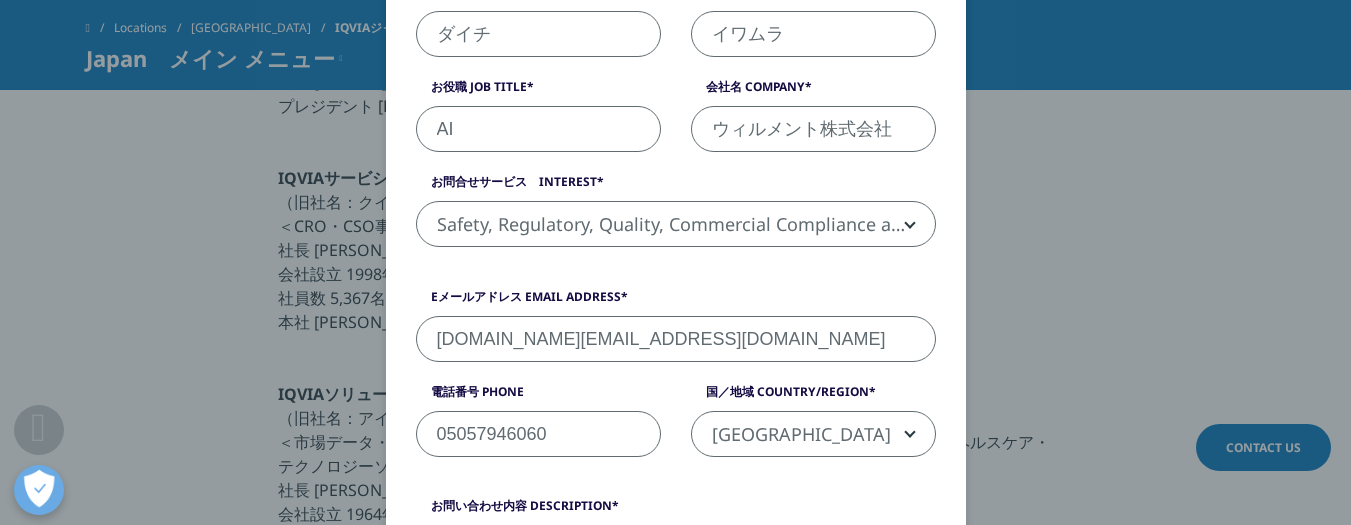 type on "A" 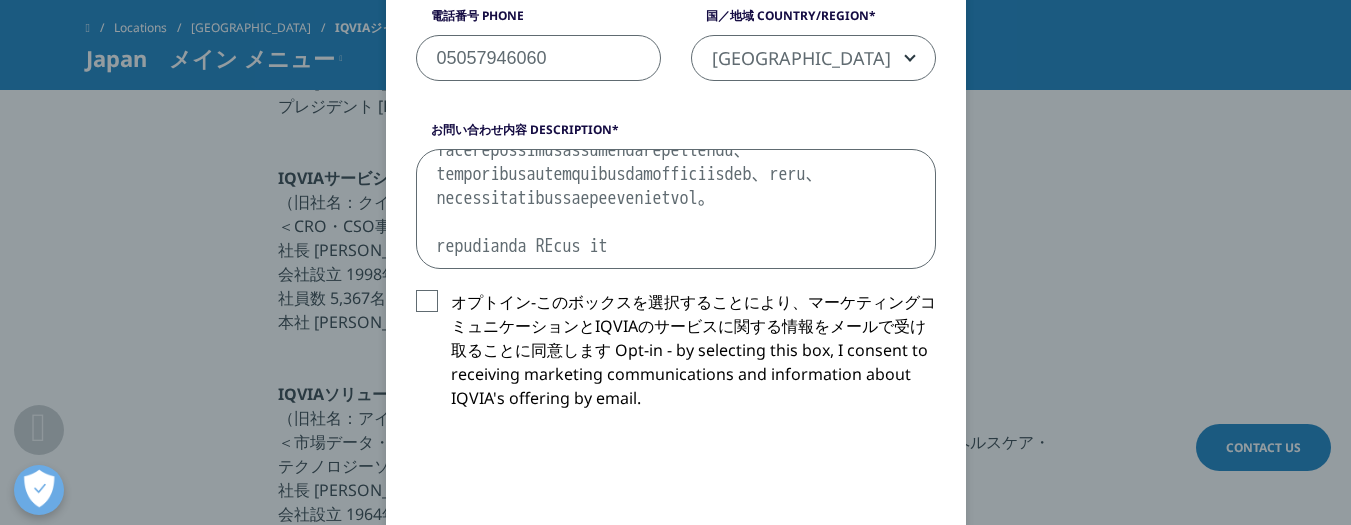 scroll, scrollTop: 999, scrollLeft: 0, axis: vertical 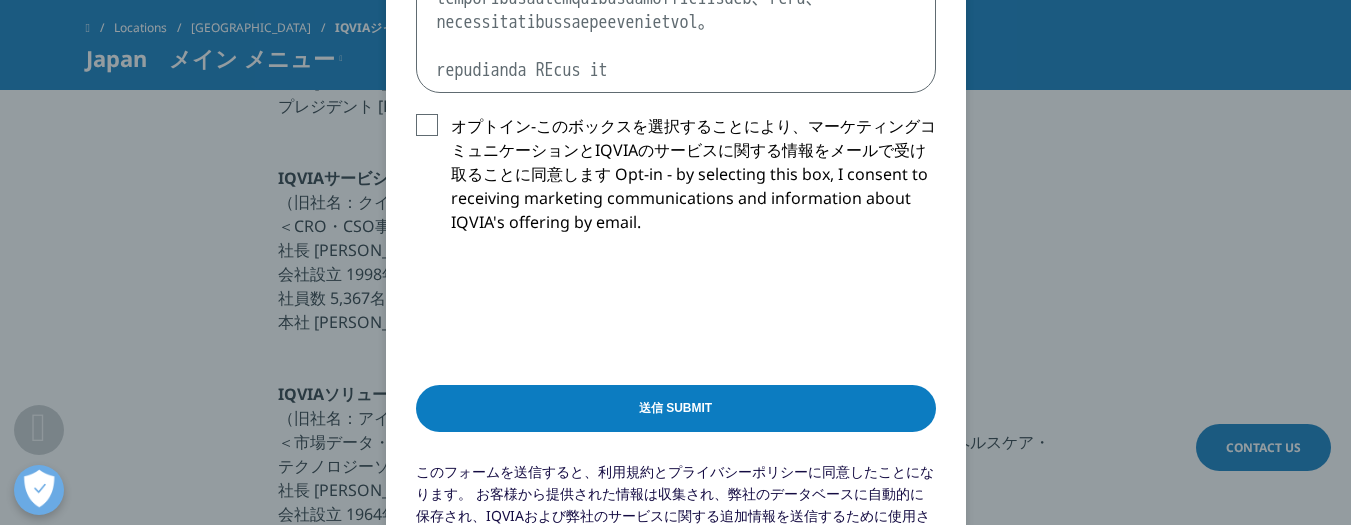 type on "社員" 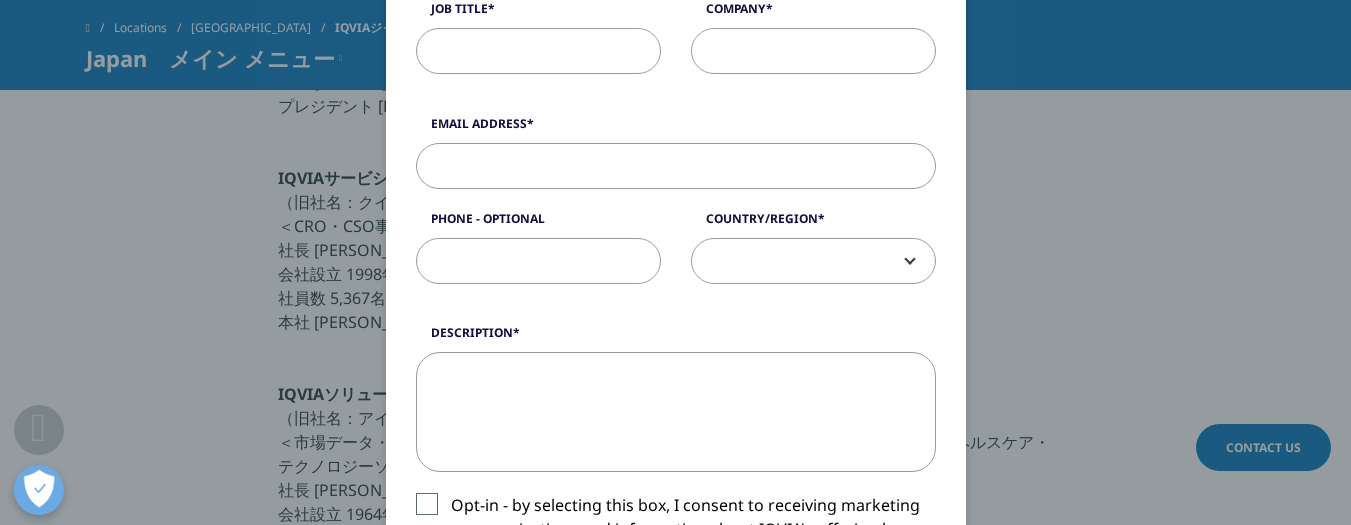 scroll, scrollTop: 0, scrollLeft: 0, axis: both 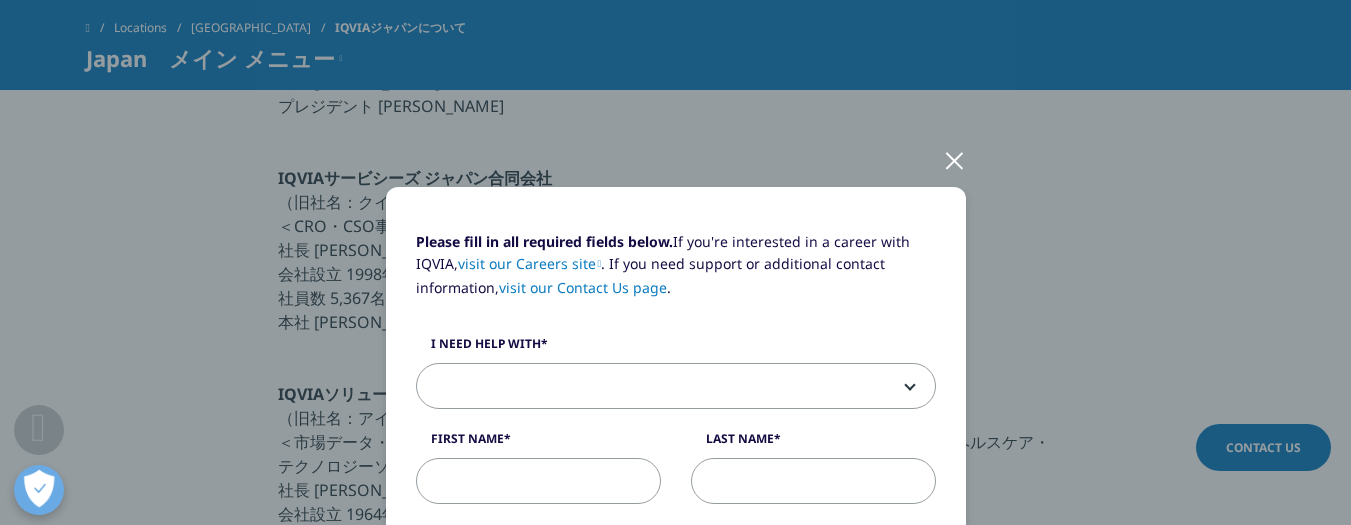 click at bounding box center (954, 159) 